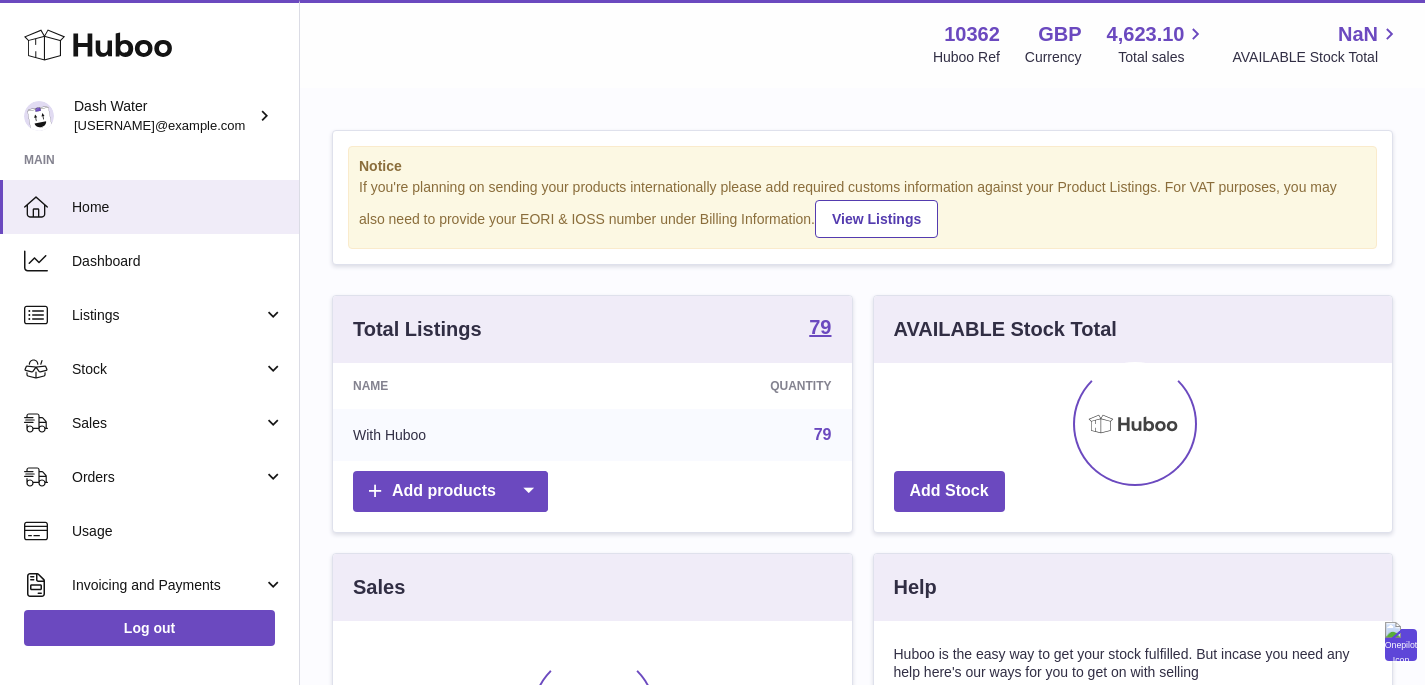 scroll, scrollTop: 0, scrollLeft: 0, axis: both 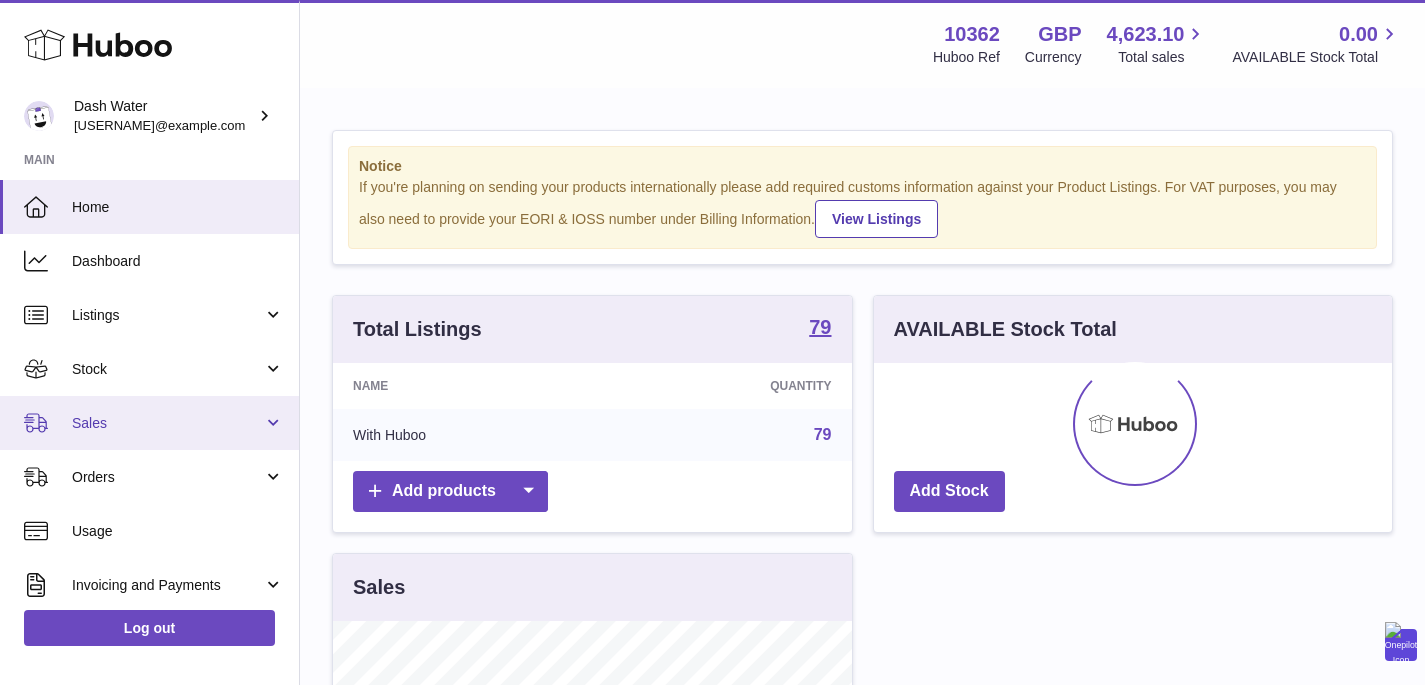 click on "Sales" at bounding box center (167, 423) 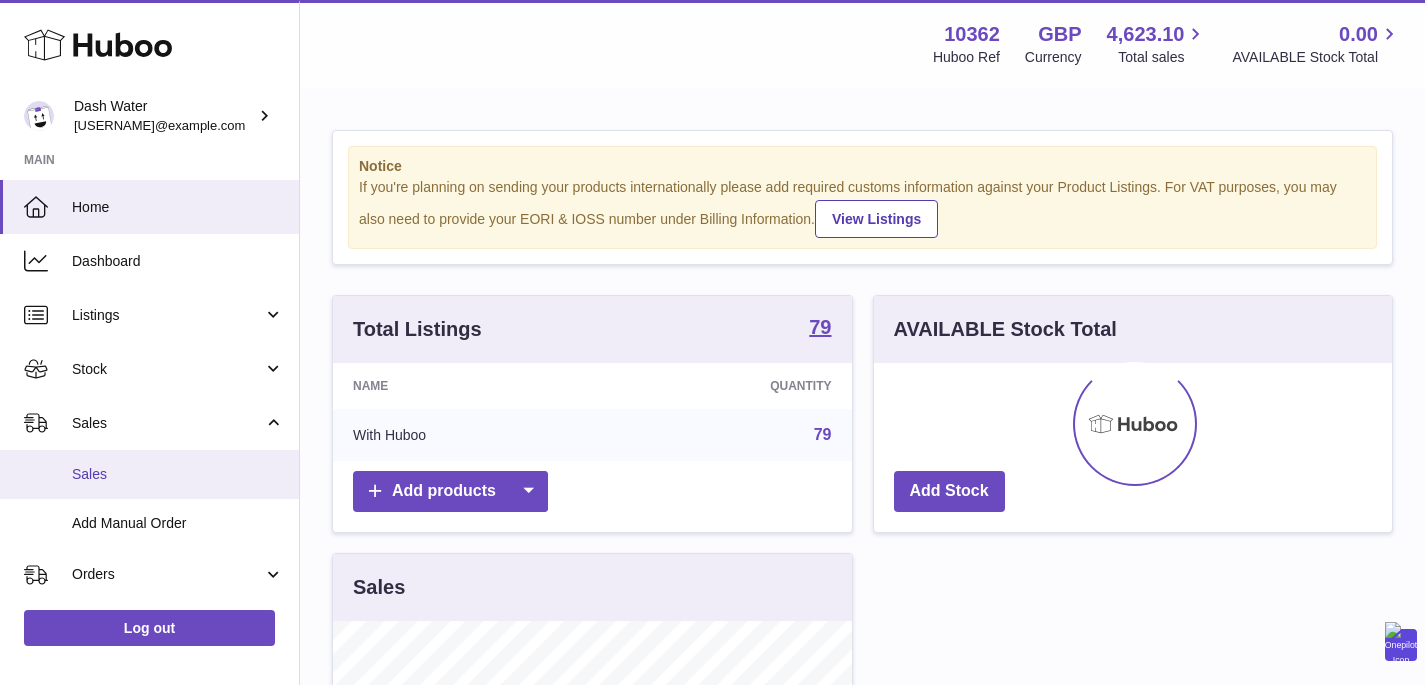 click on "Sales" at bounding box center (178, 474) 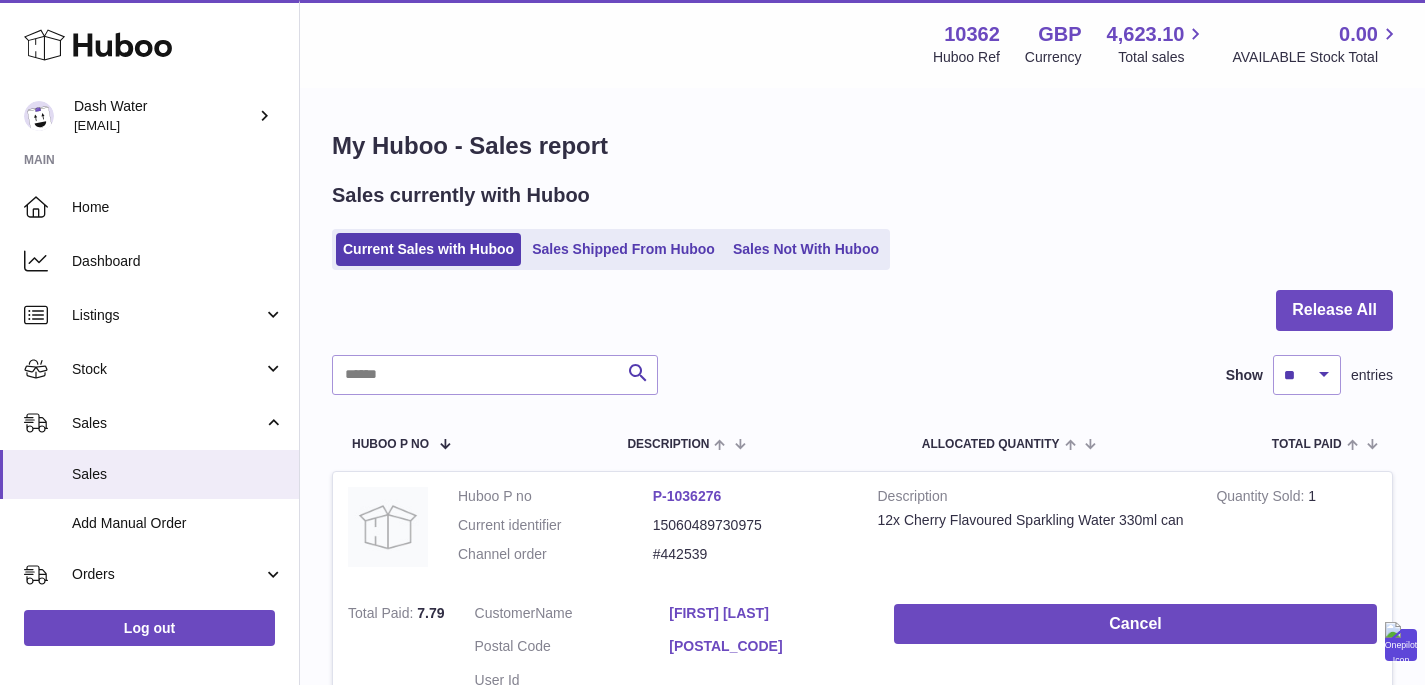 scroll, scrollTop: 0, scrollLeft: 0, axis: both 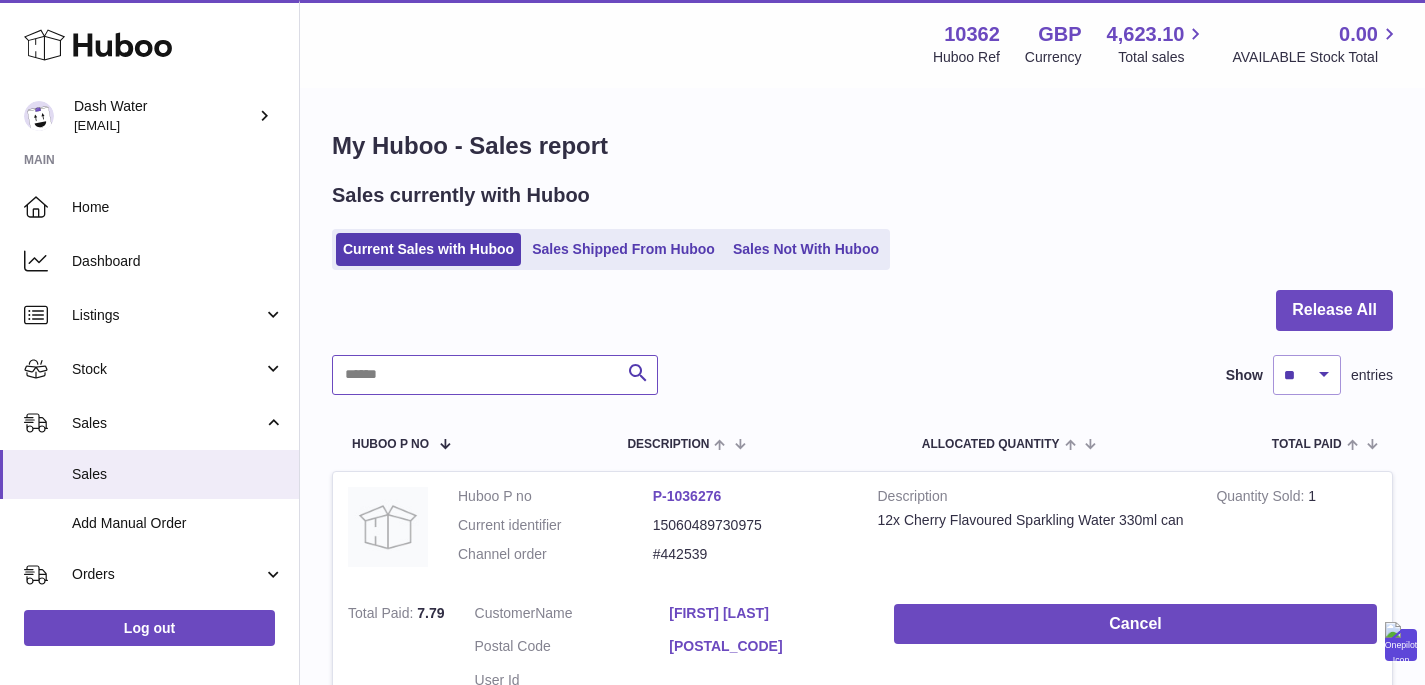 click at bounding box center (495, 375) 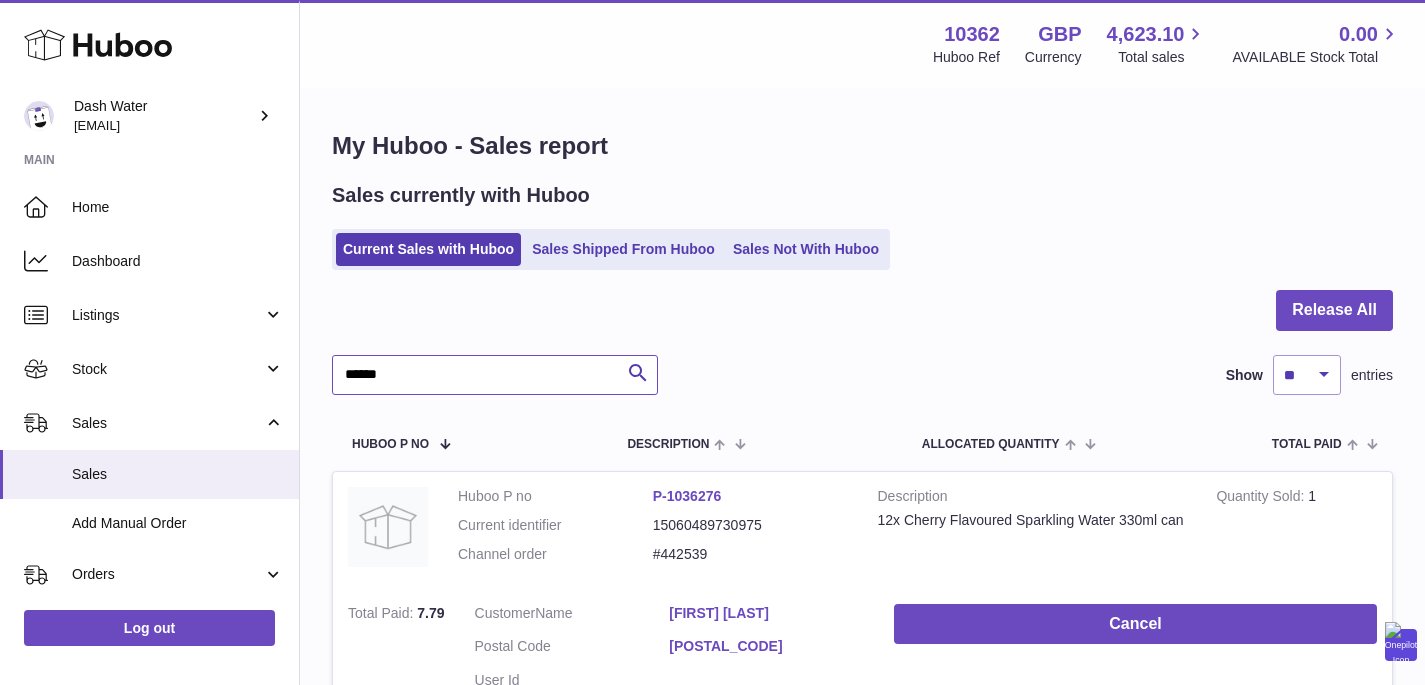 type on "******" 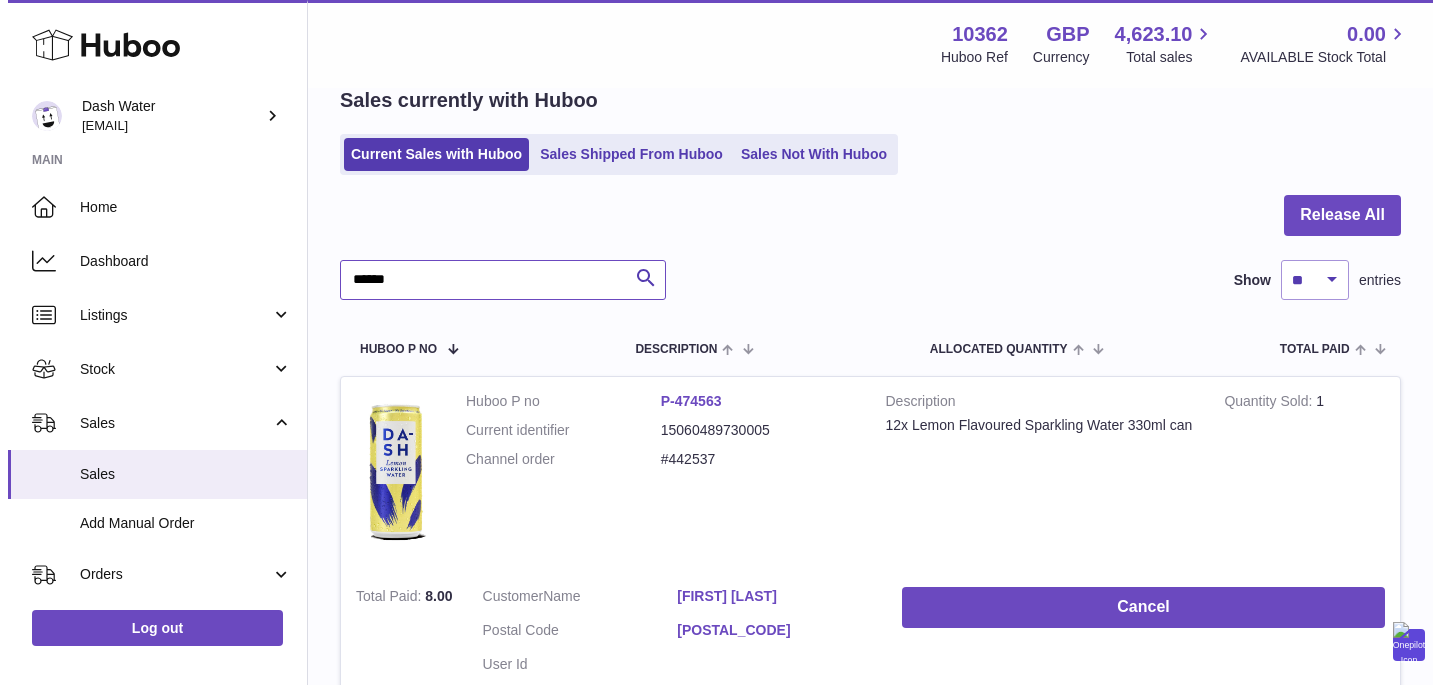 scroll, scrollTop: 198, scrollLeft: 0, axis: vertical 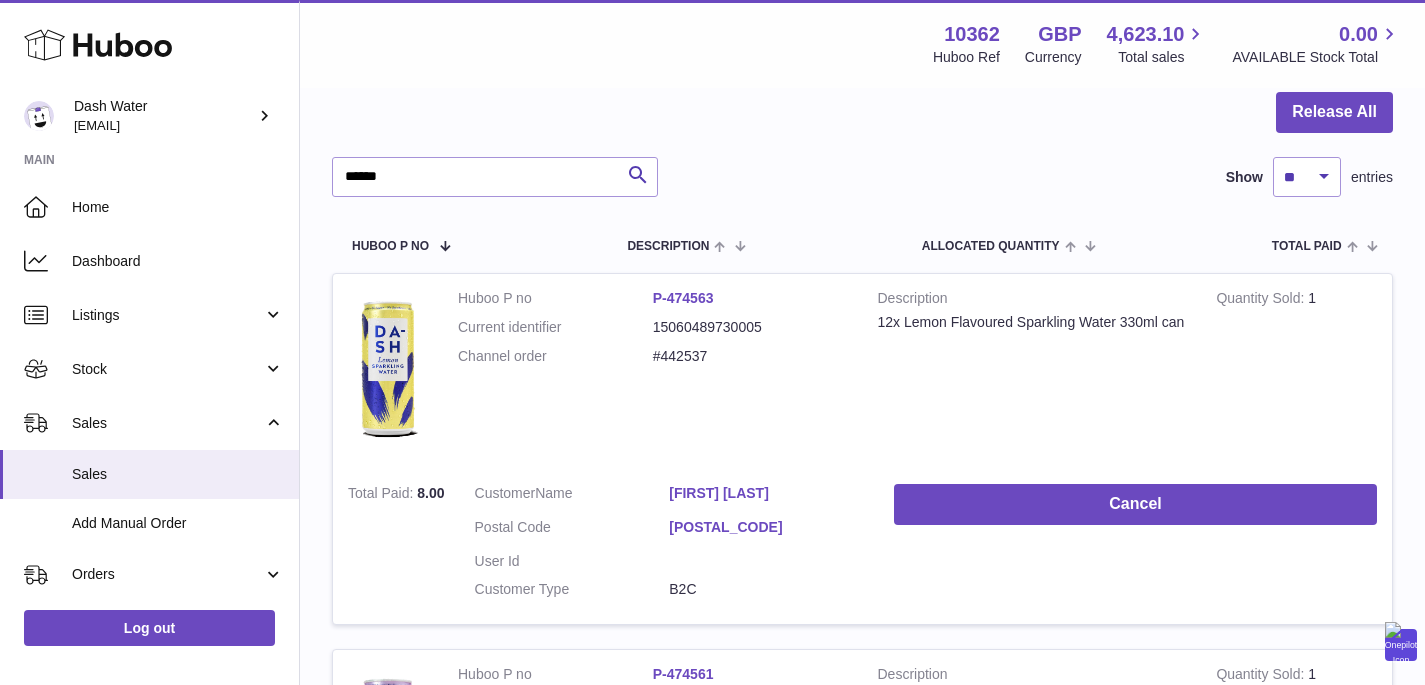 click on "SW15 6TS" at bounding box center (766, 527) 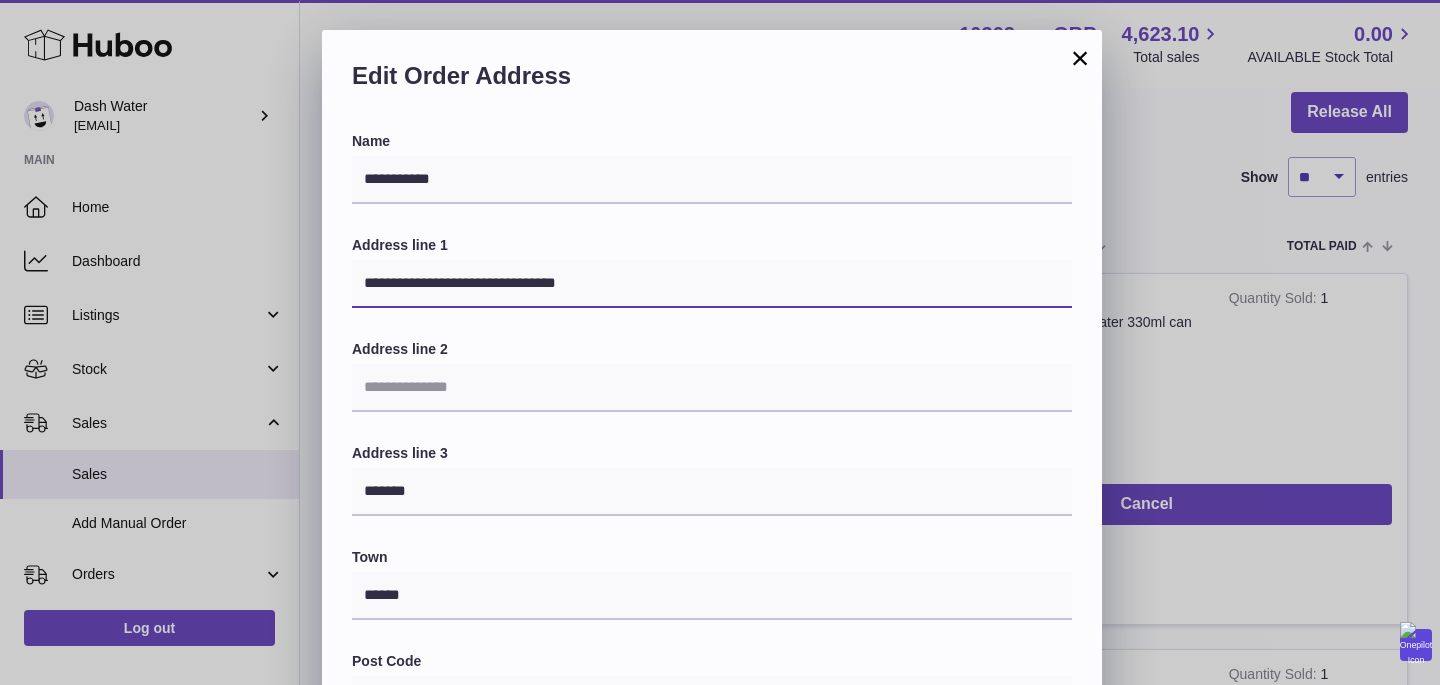 click on "**********" at bounding box center (712, 284) 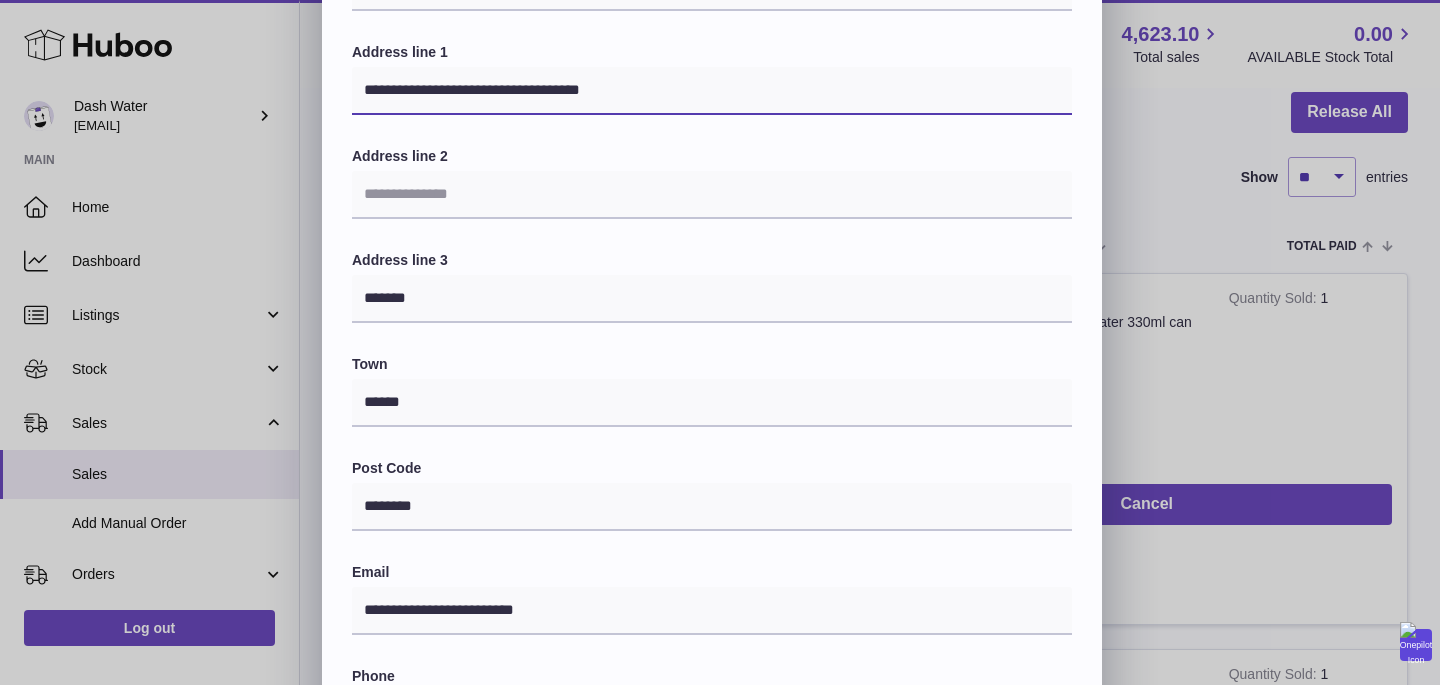 scroll, scrollTop: 190, scrollLeft: 0, axis: vertical 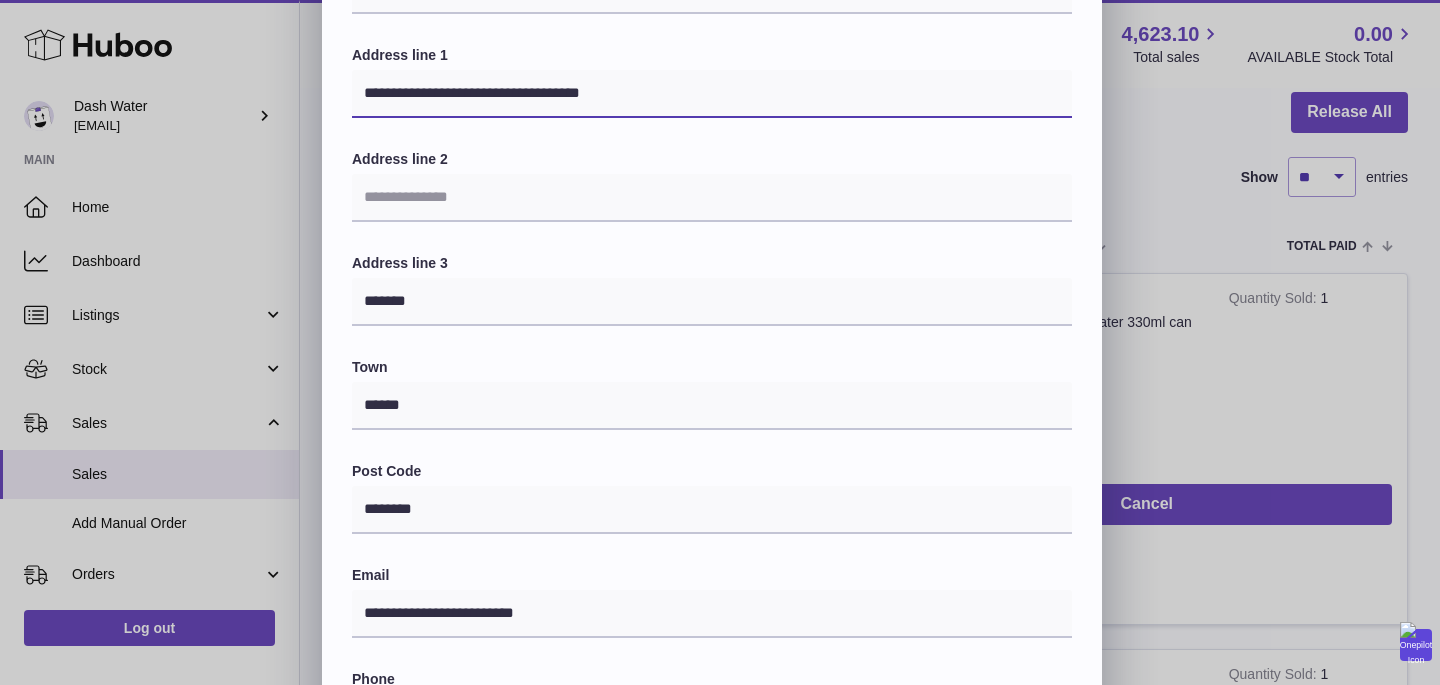 type on "**********" 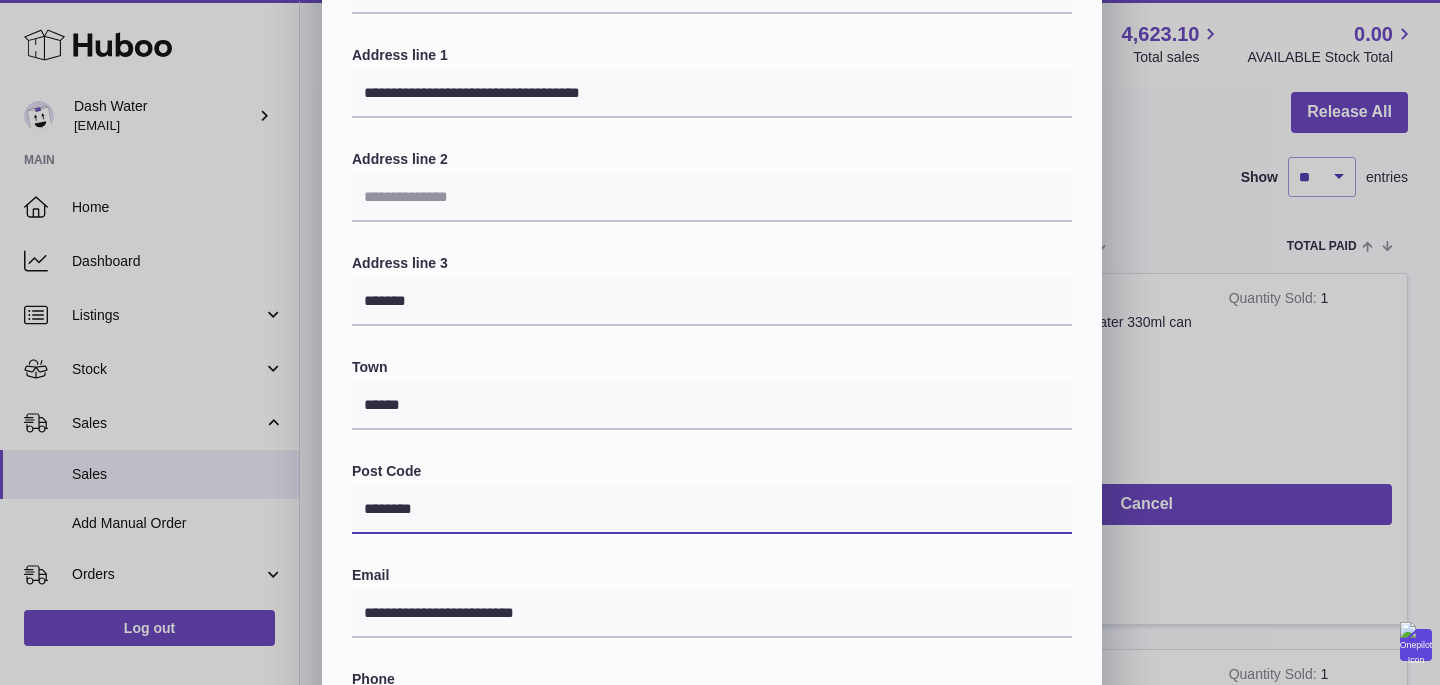 click on "********" at bounding box center (712, 510) 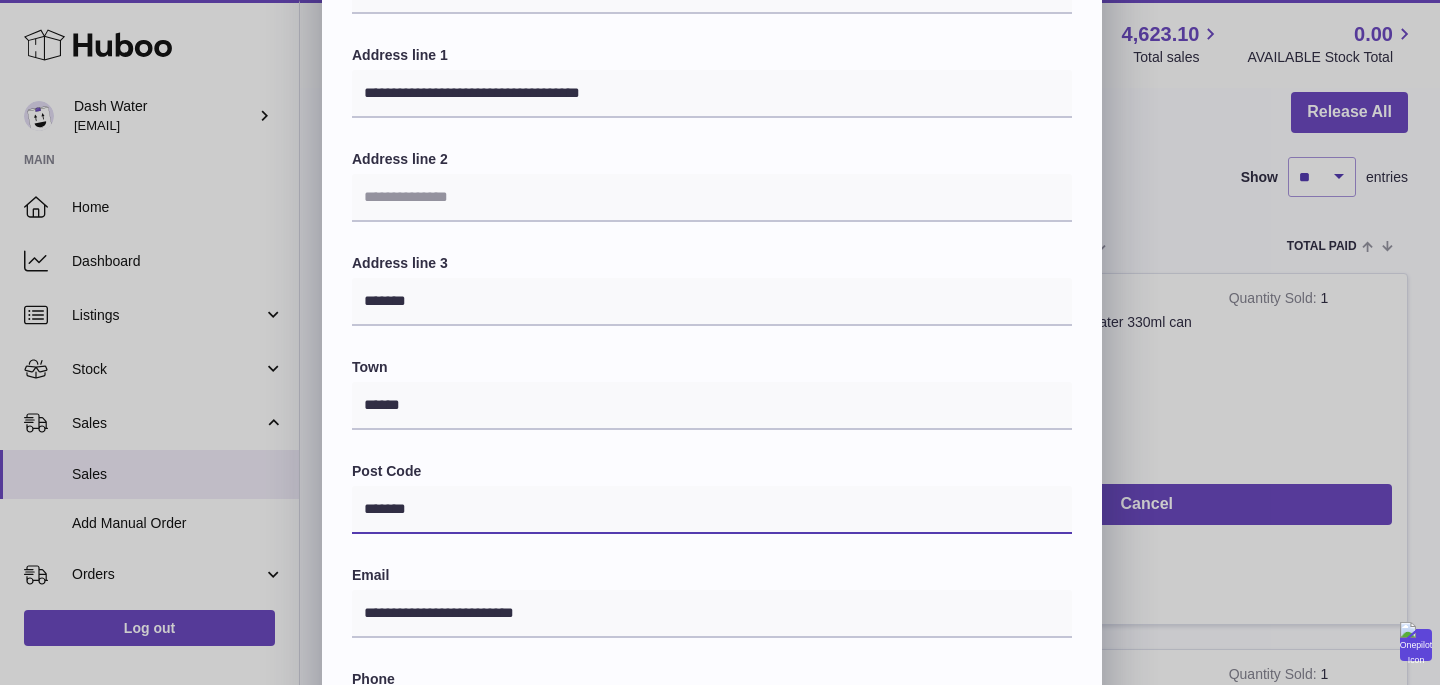 type on "*******" 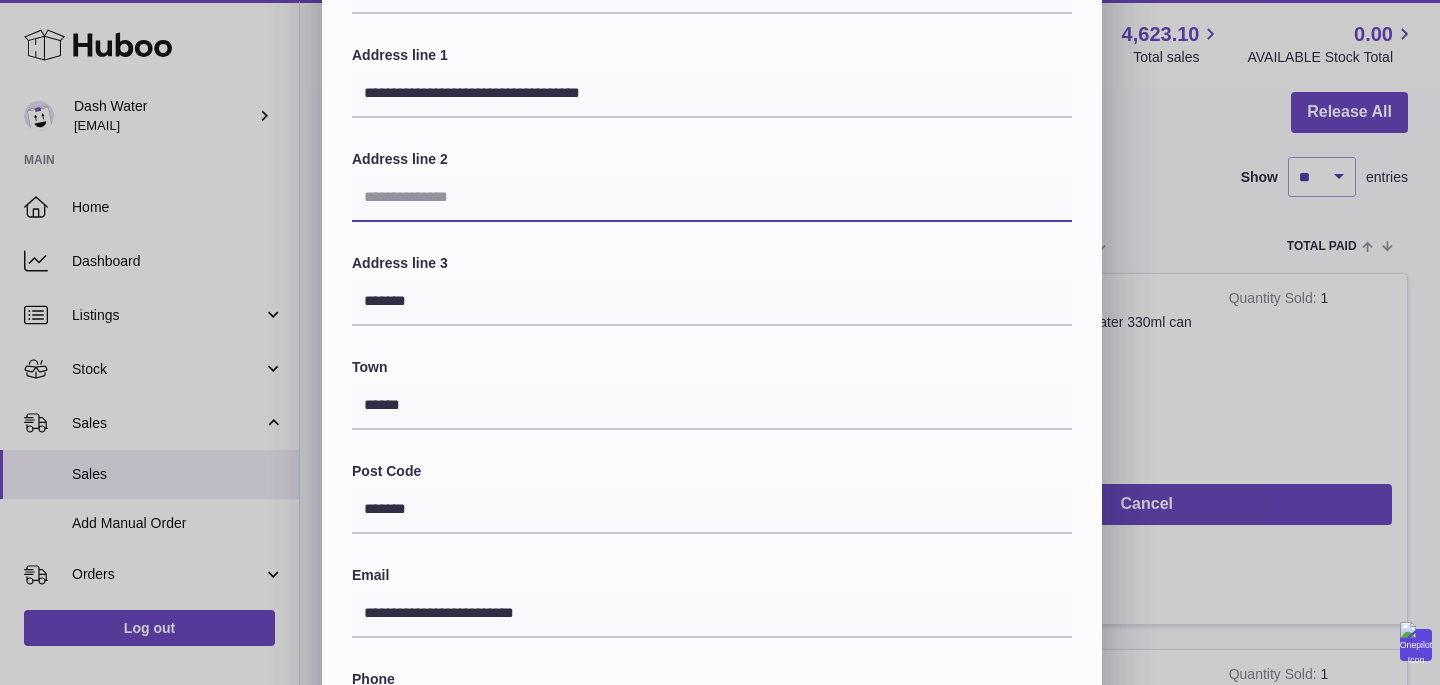 click at bounding box center [712, 198] 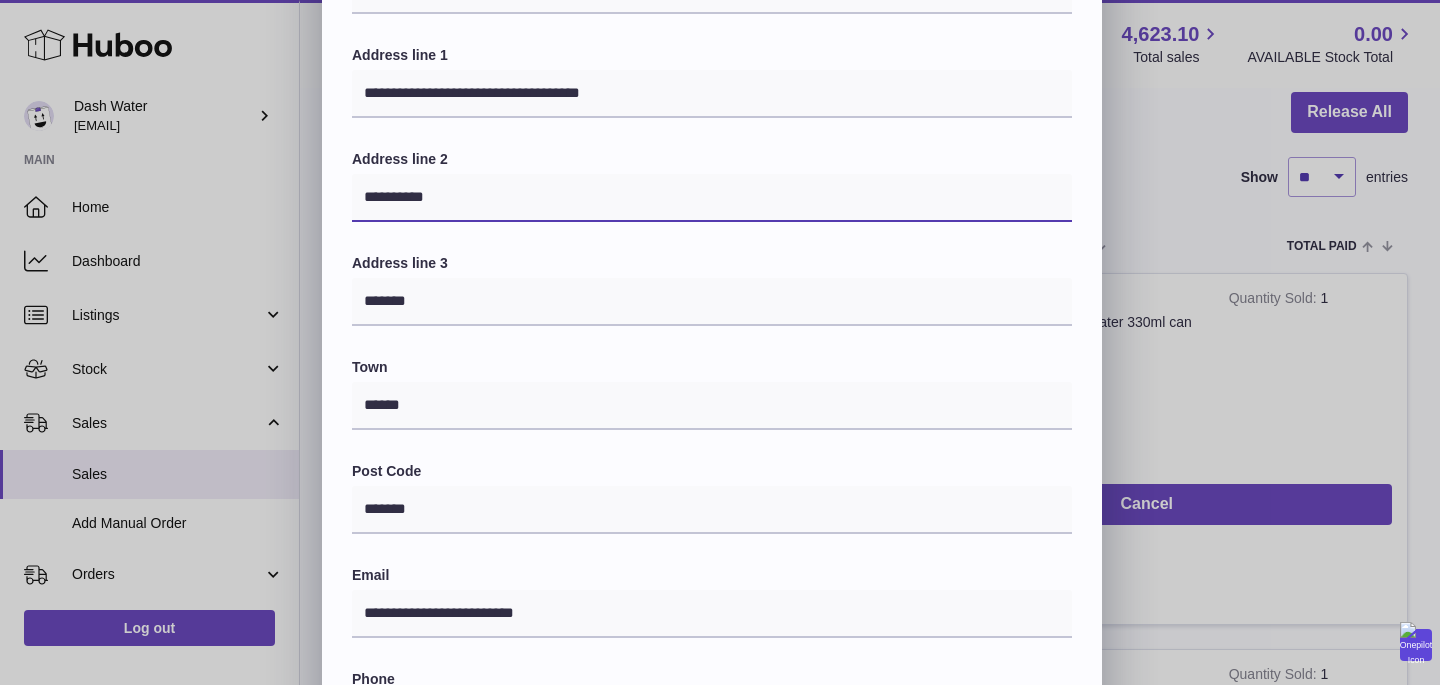 type on "**********" 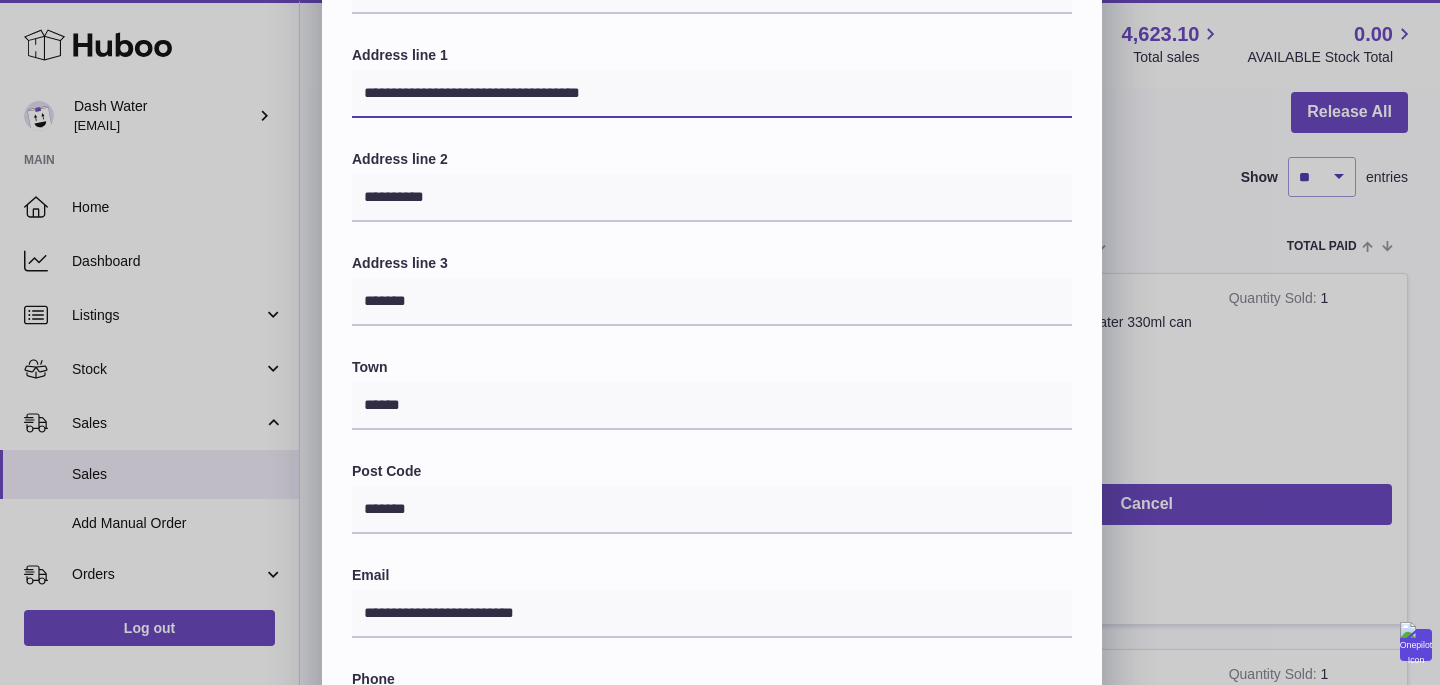 drag, startPoint x: 647, startPoint y: 98, endPoint x: 483, endPoint y: 96, distance: 164.01219 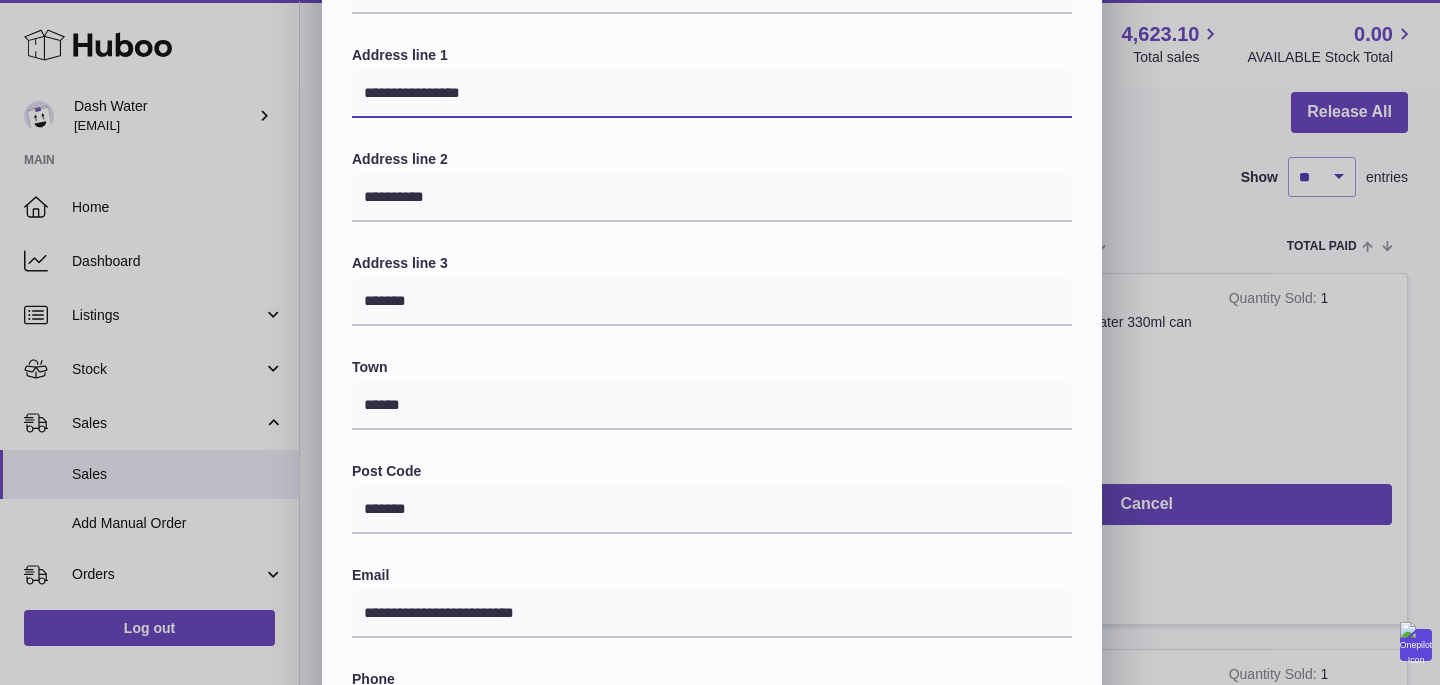 scroll, scrollTop: 575, scrollLeft: 0, axis: vertical 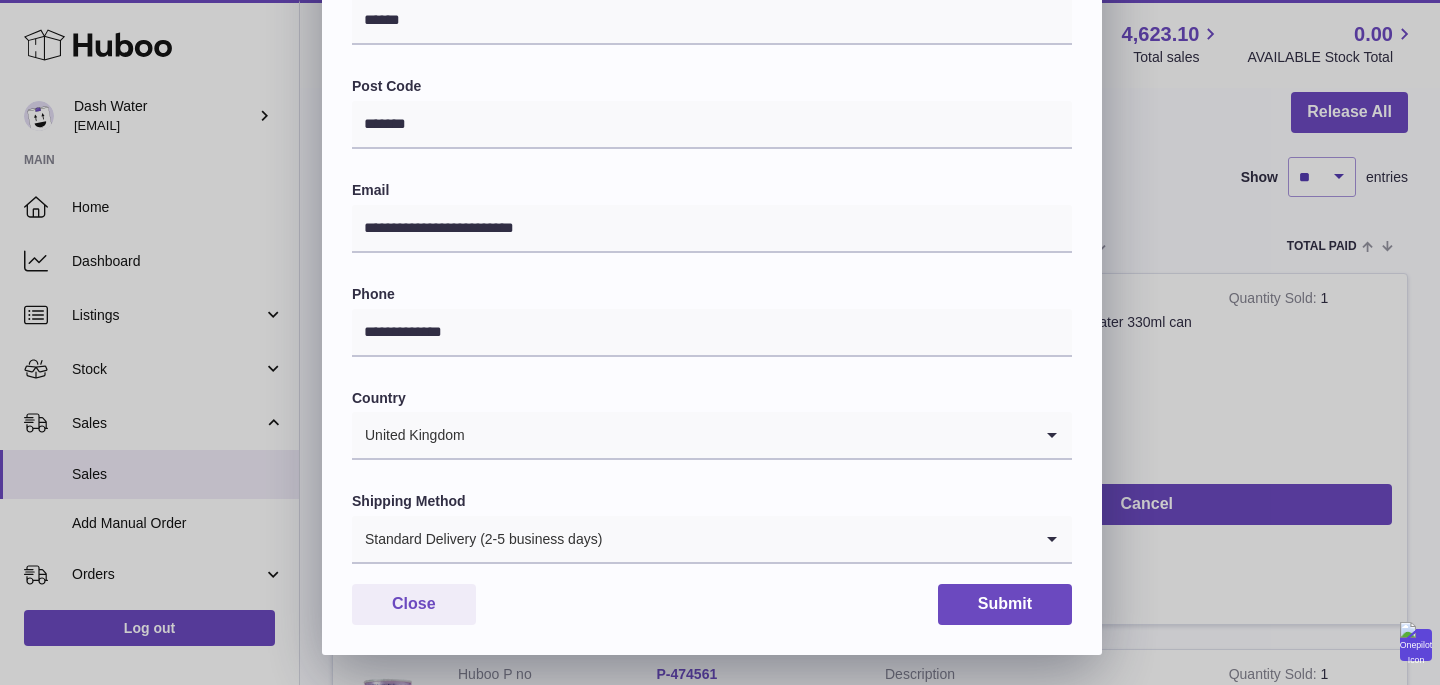 type on "**********" 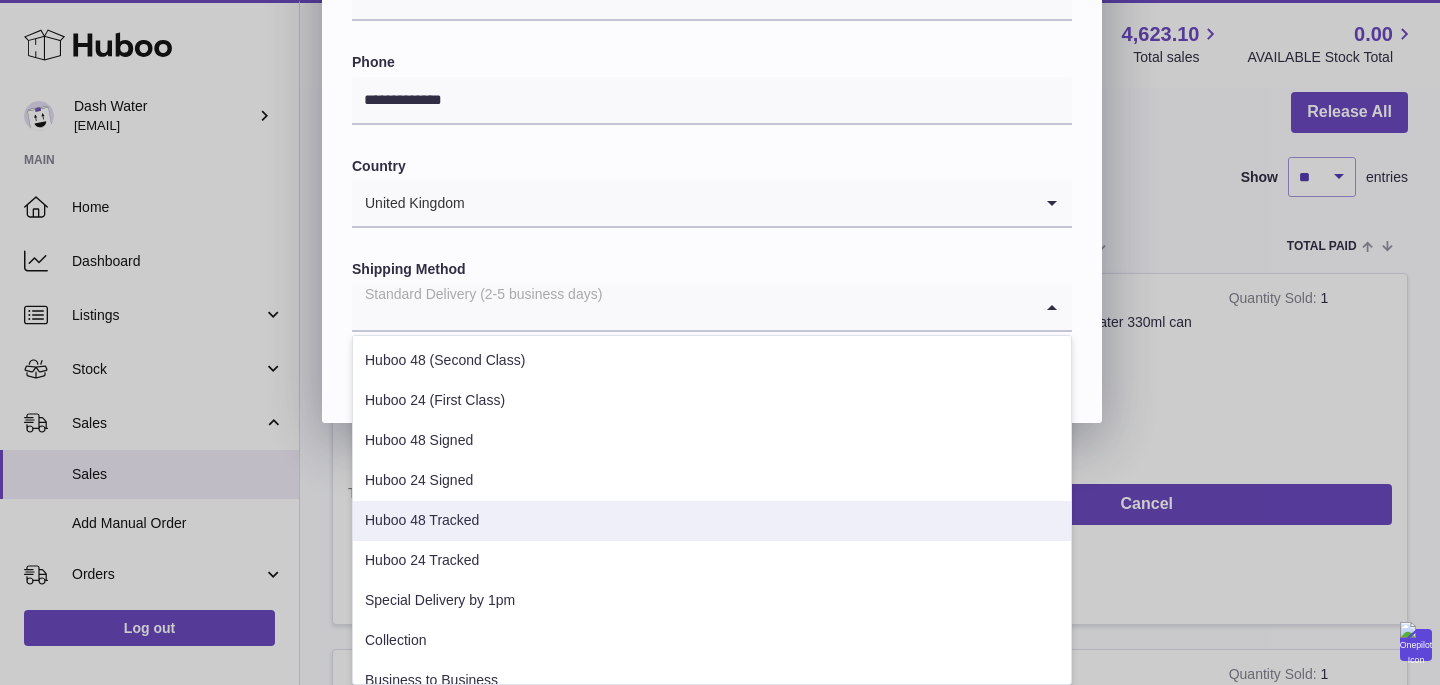 click on "Huboo 24 Tracked" at bounding box center [712, 561] 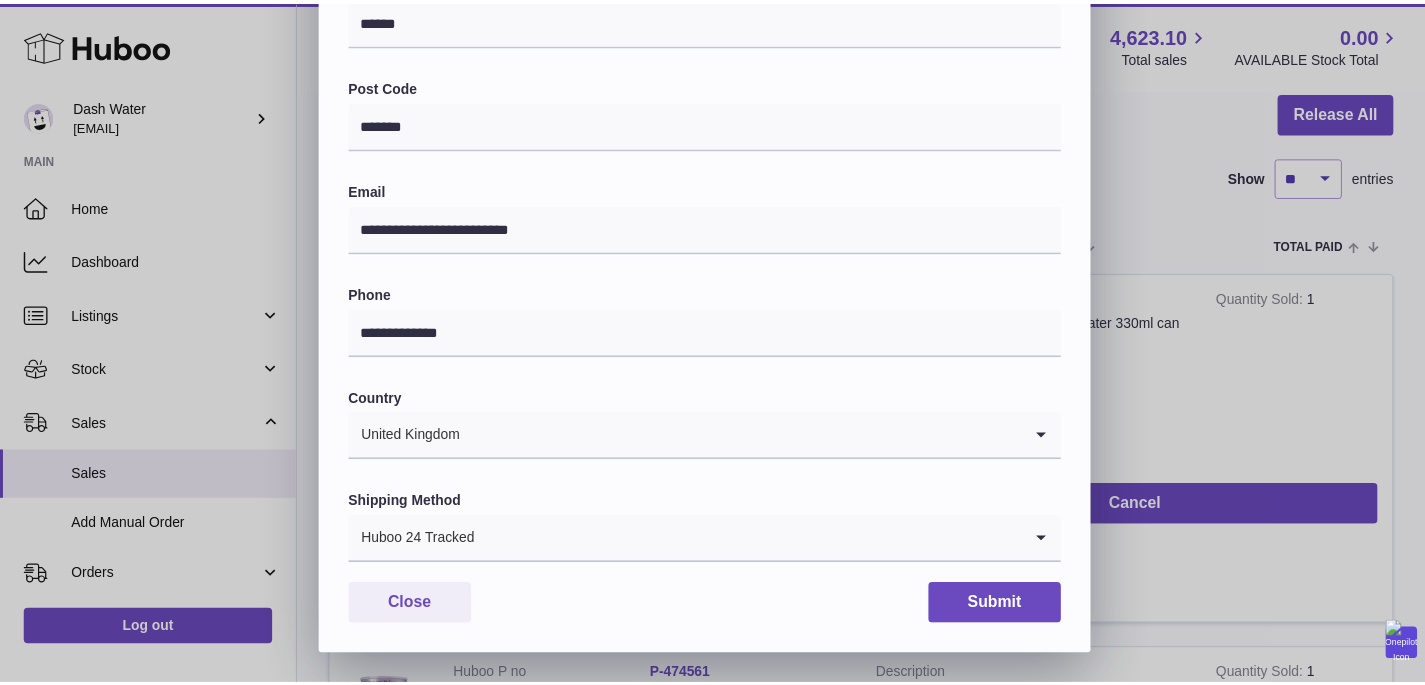 scroll, scrollTop: 575, scrollLeft: 0, axis: vertical 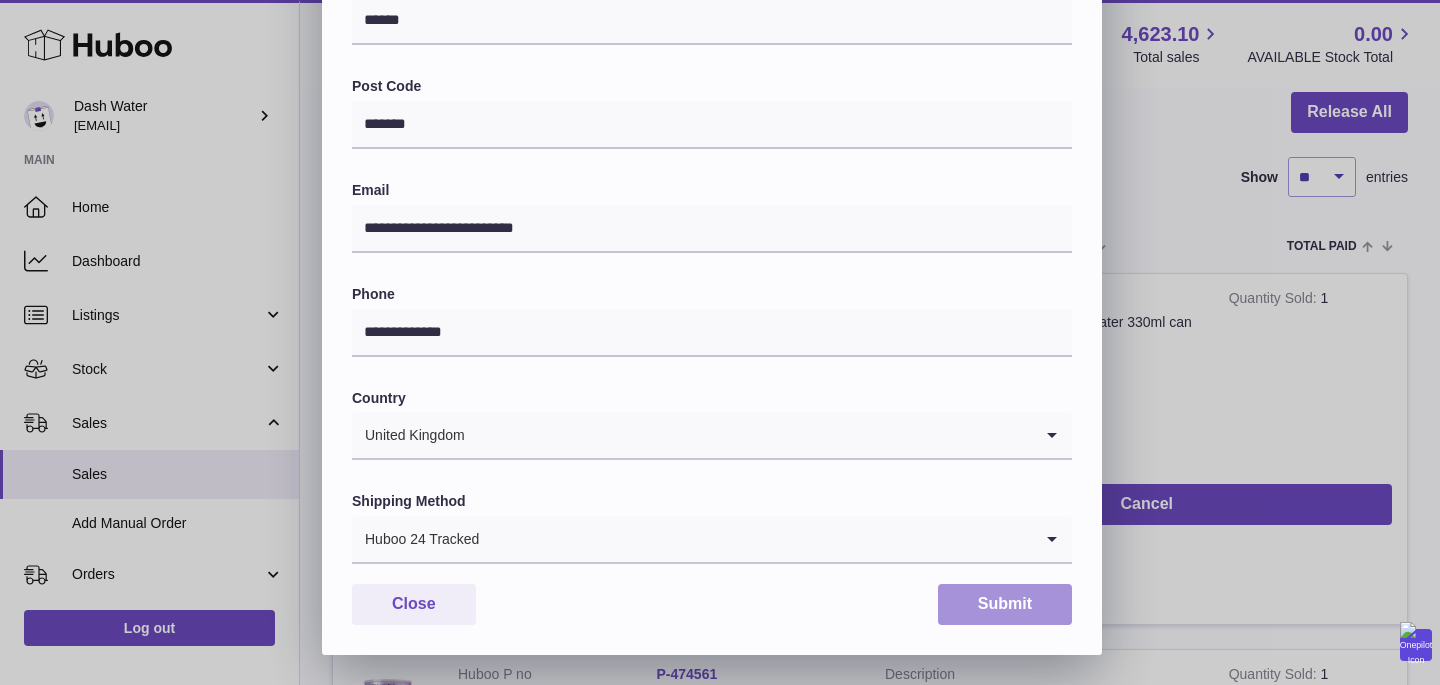 click on "Submit" at bounding box center (1005, 604) 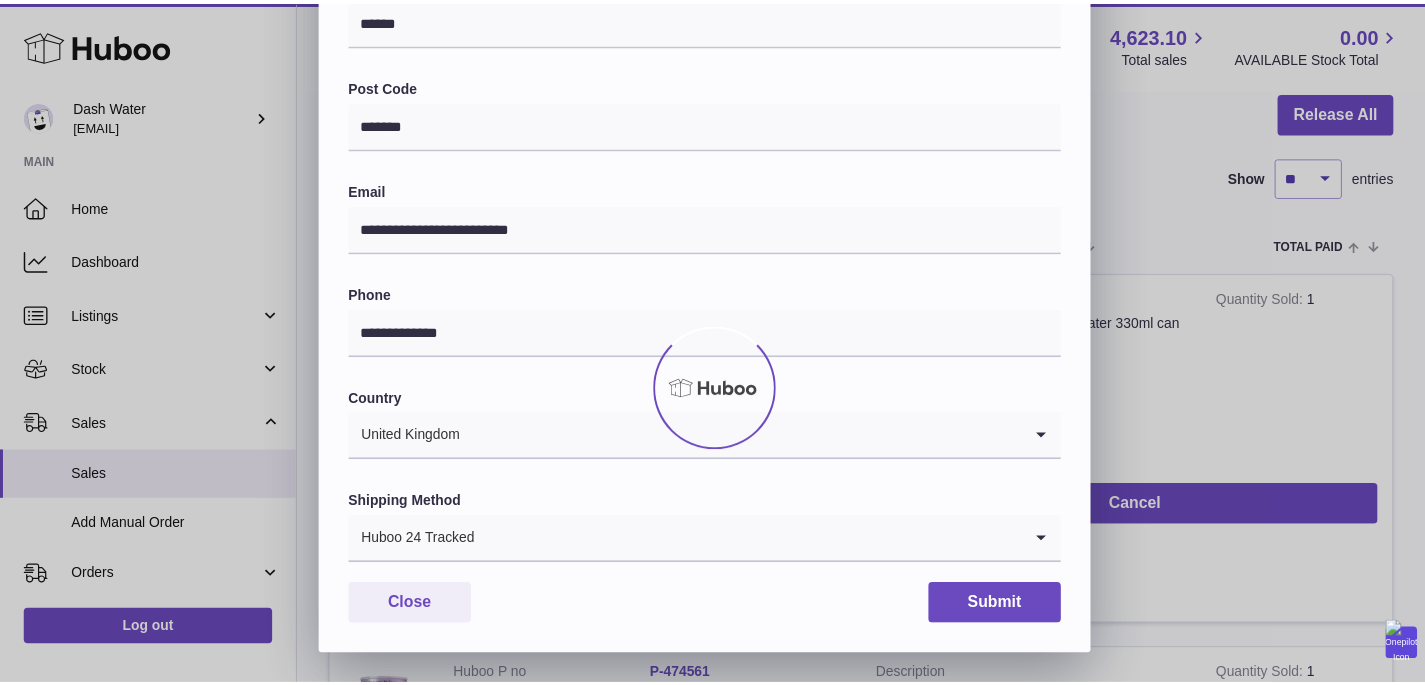 scroll, scrollTop: 0, scrollLeft: 0, axis: both 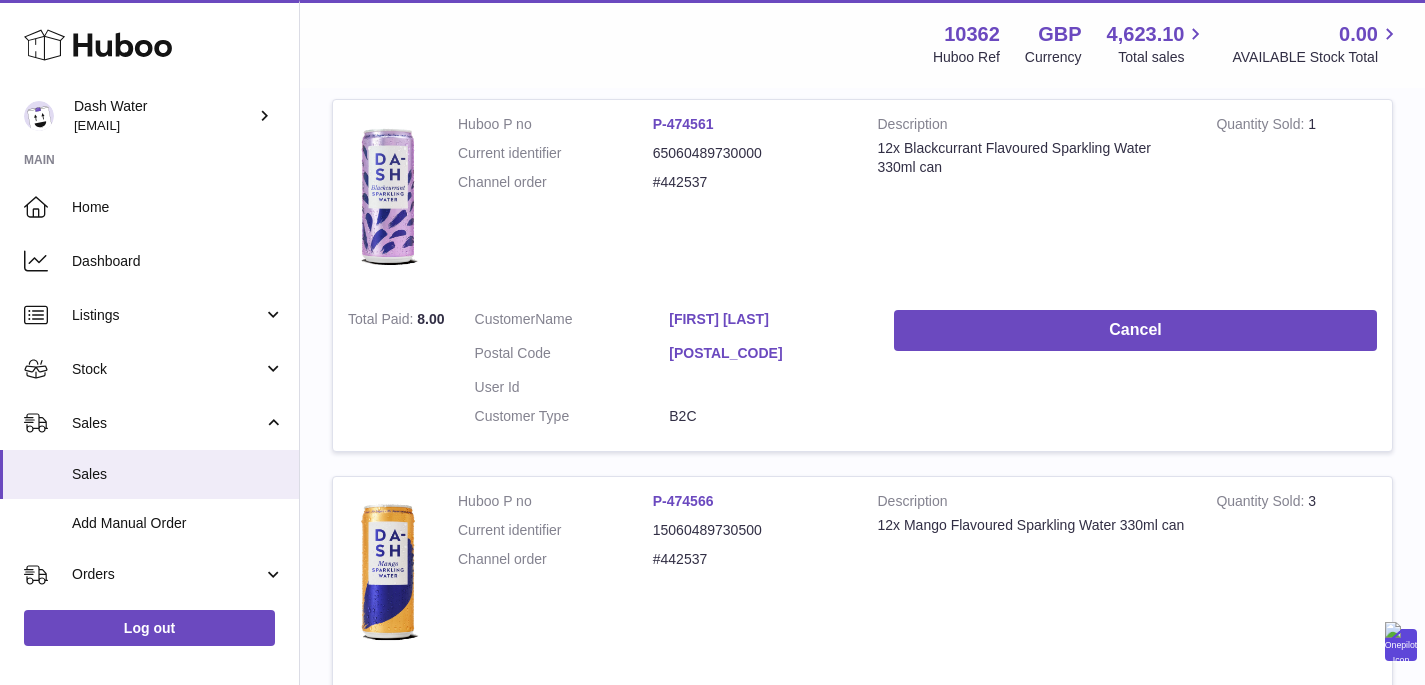click on "SW15 6TS" at bounding box center [766, 353] 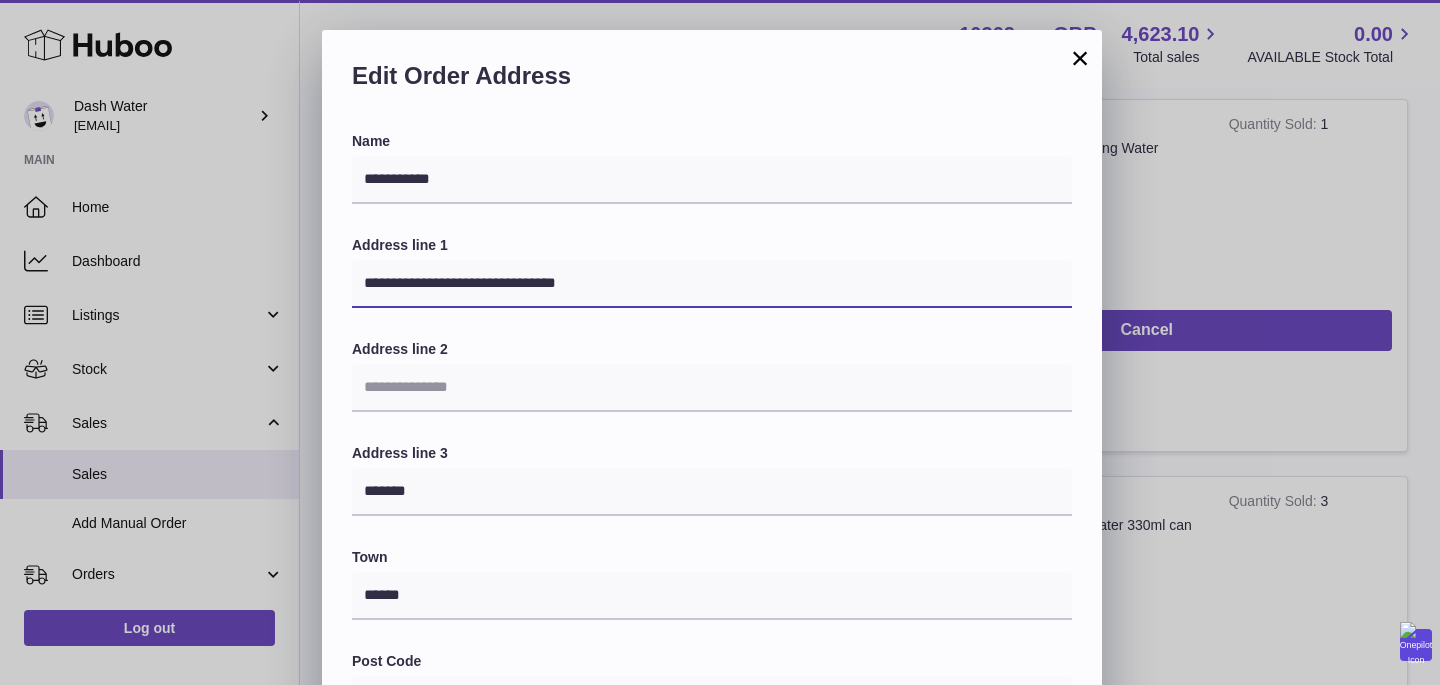 click on "**********" at bounding box center [712, 284] 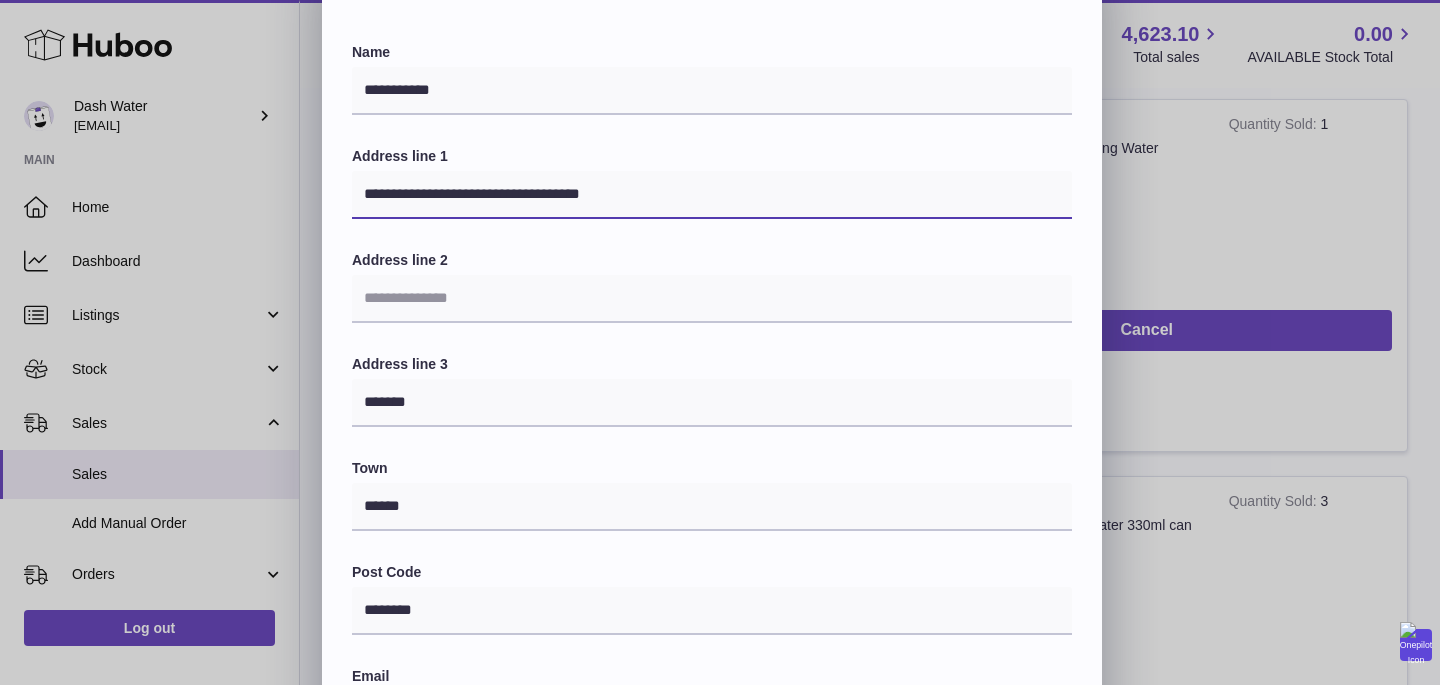 scroll, scrollTop: 105, scrollLeft: 0, axis: vertical 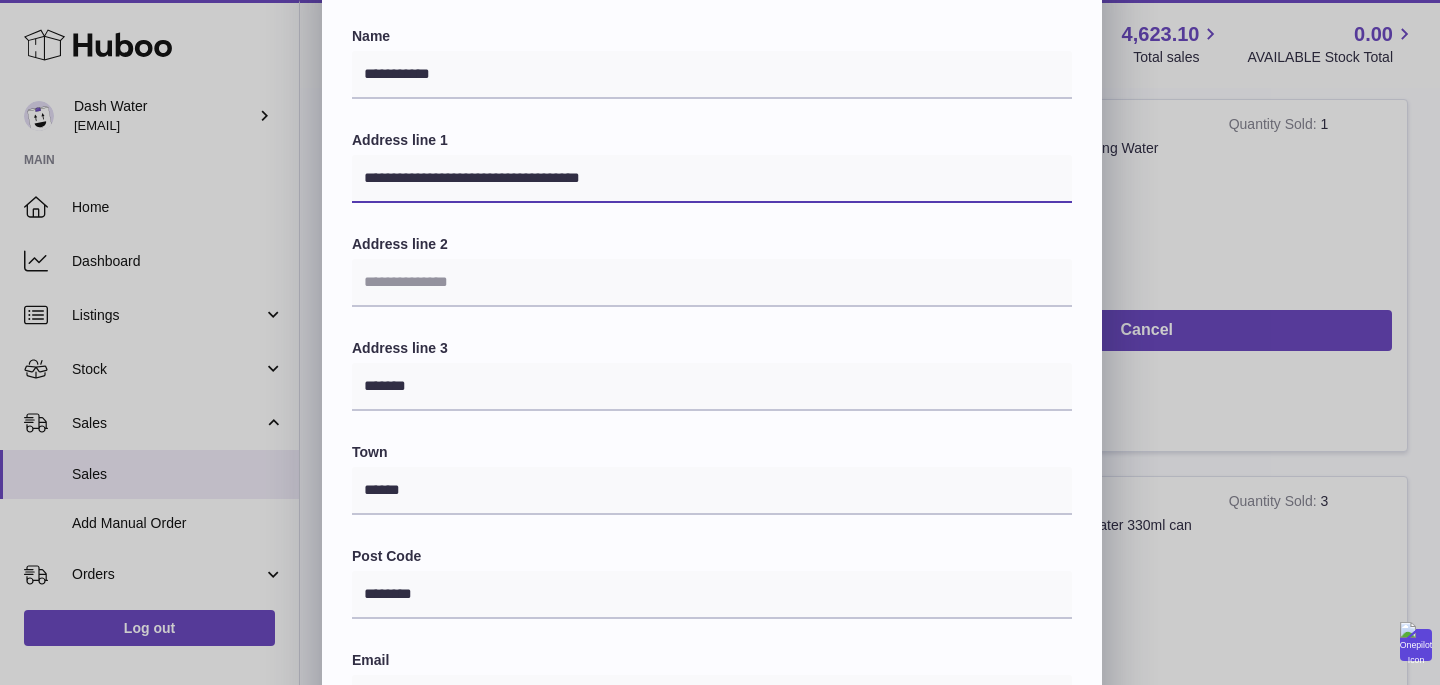 type on "**********" 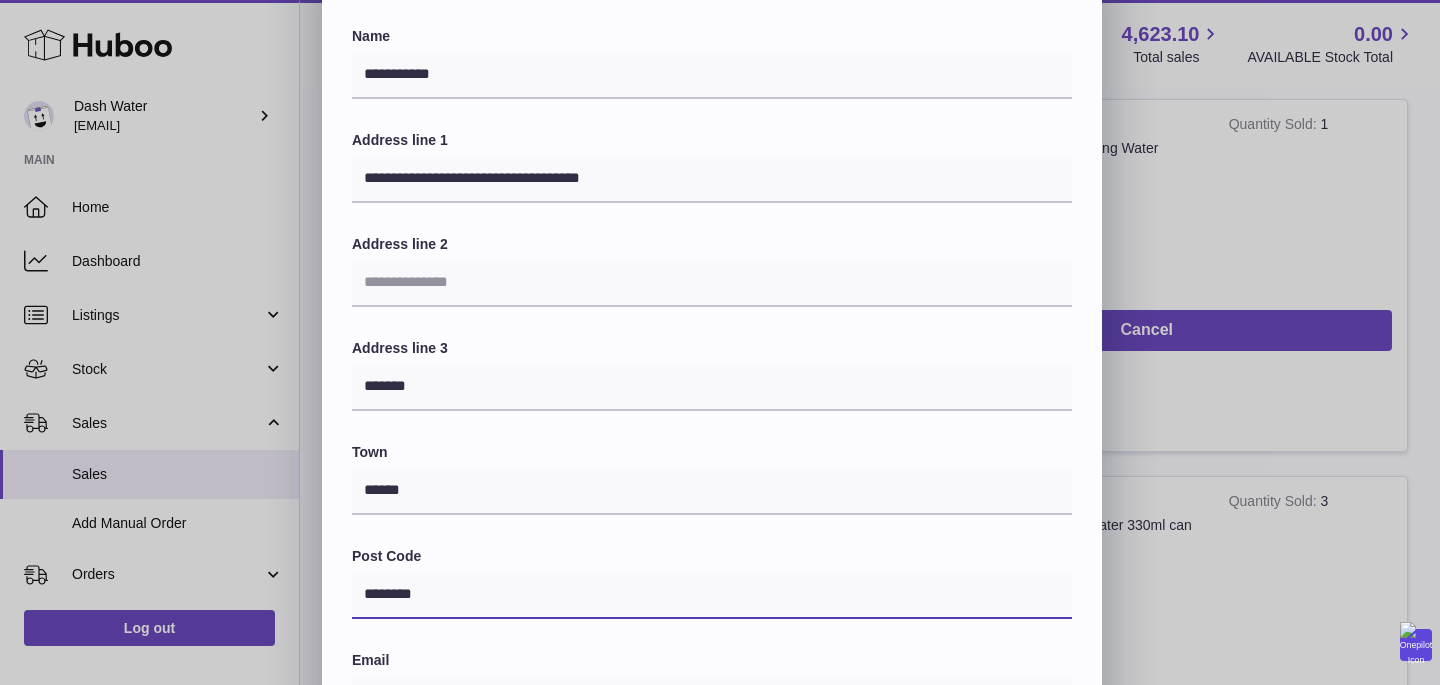 click on "********" at bounding box center [712, 595] 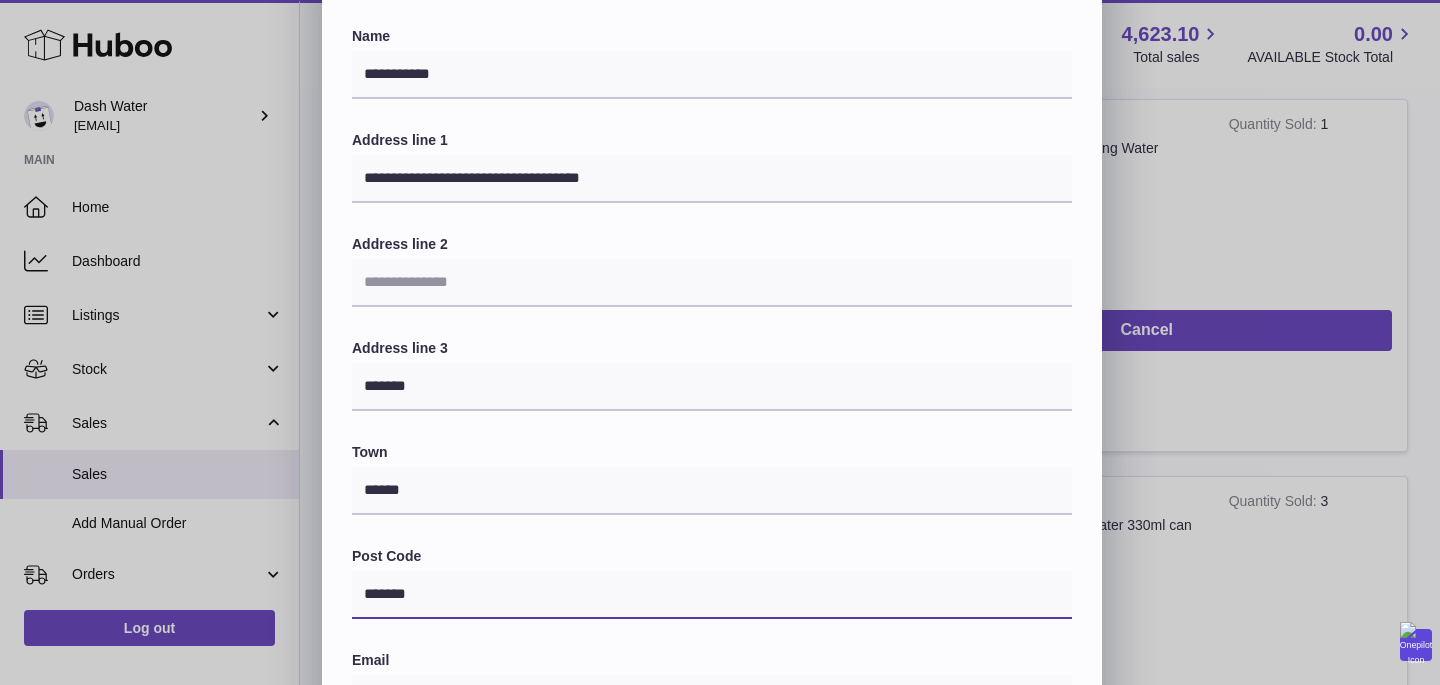 type on "*******" 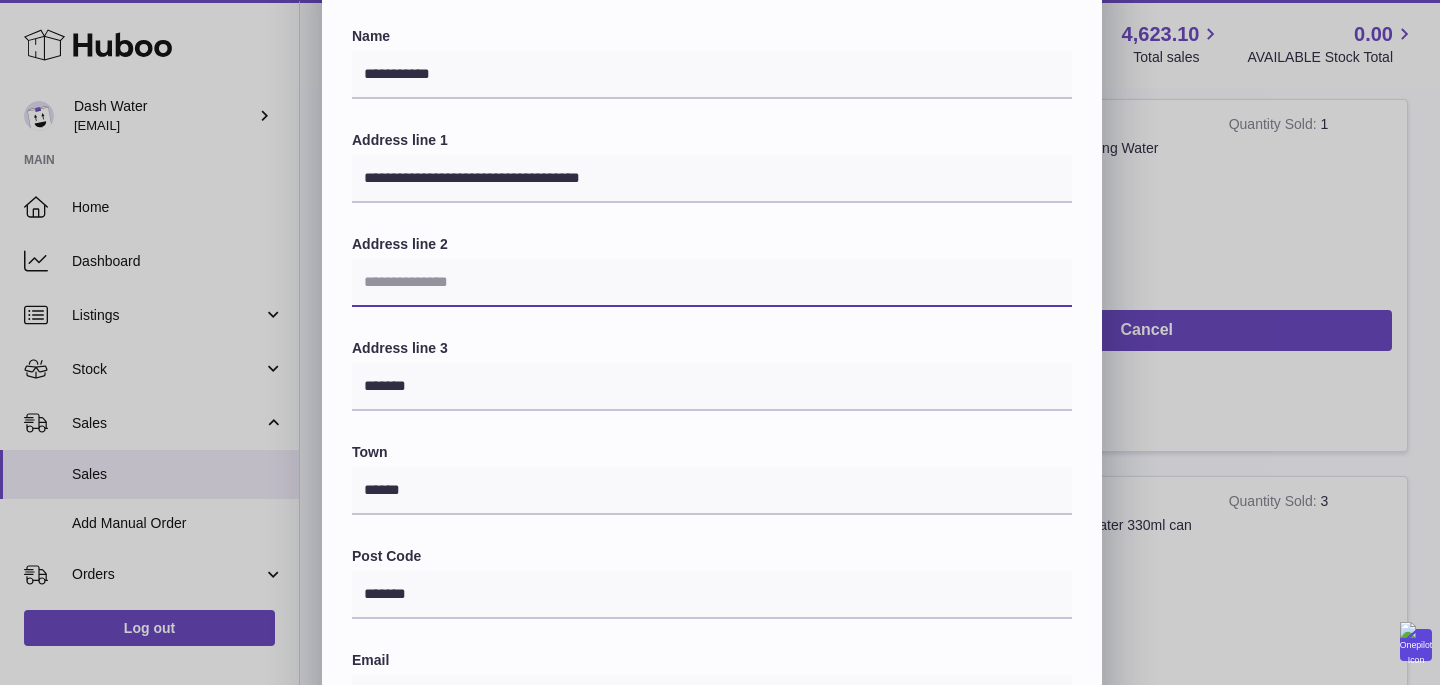 click at bounding box center [712, 283] 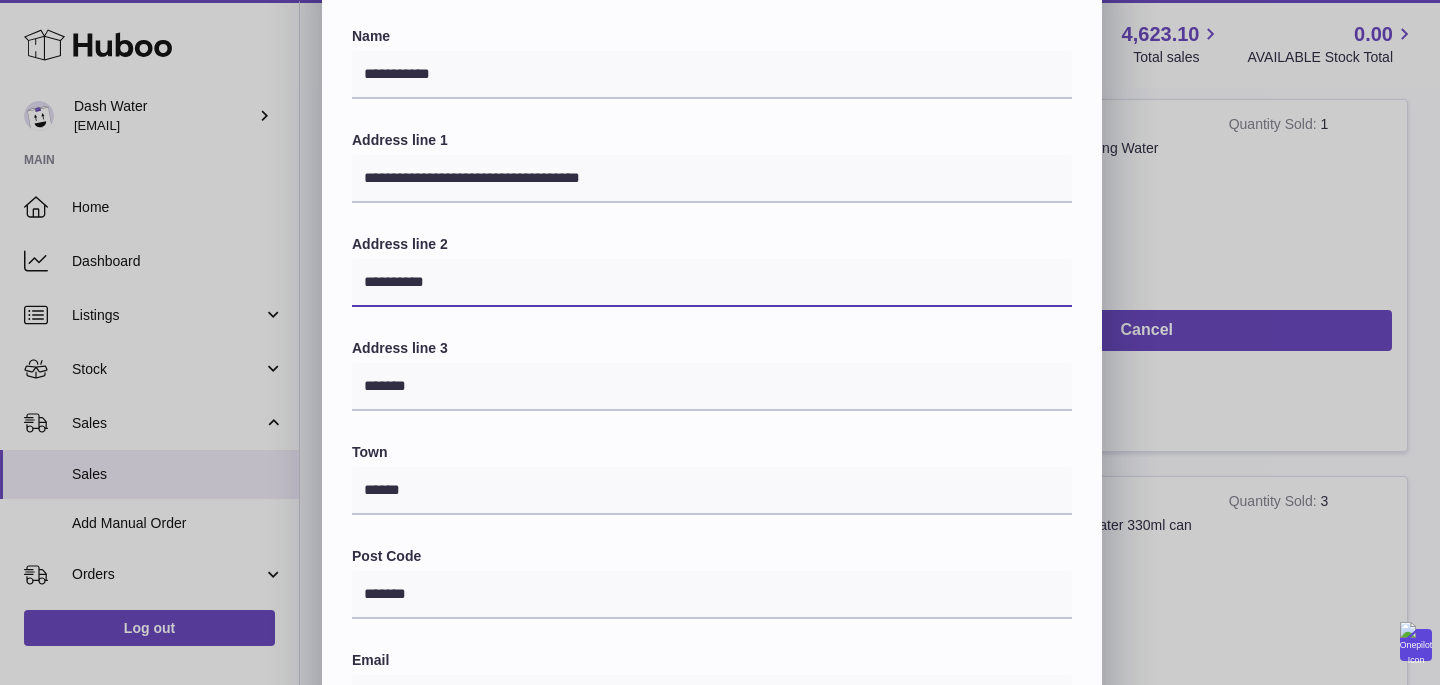 type on "**********" 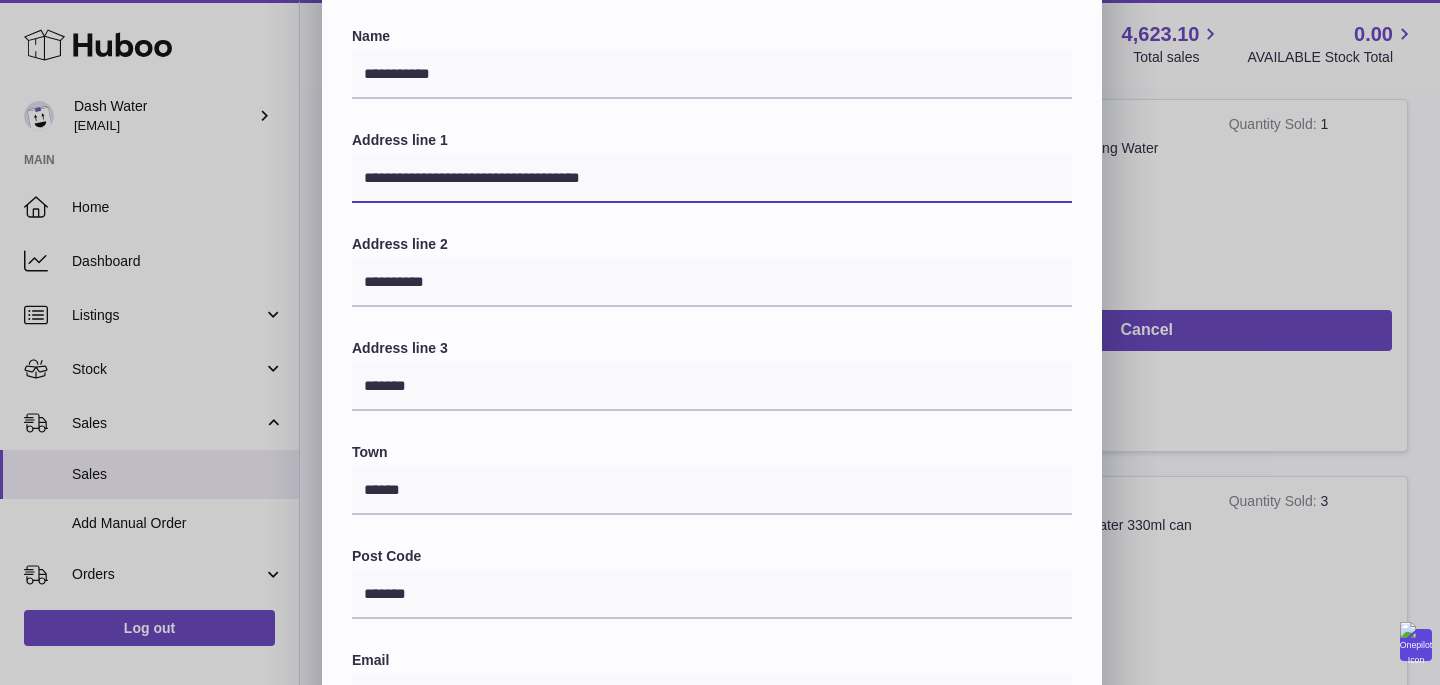 drag, startPoint x: 484, startPoint y: 177, endPoint x: 717, endPoint y: 174, distance: 233.01932 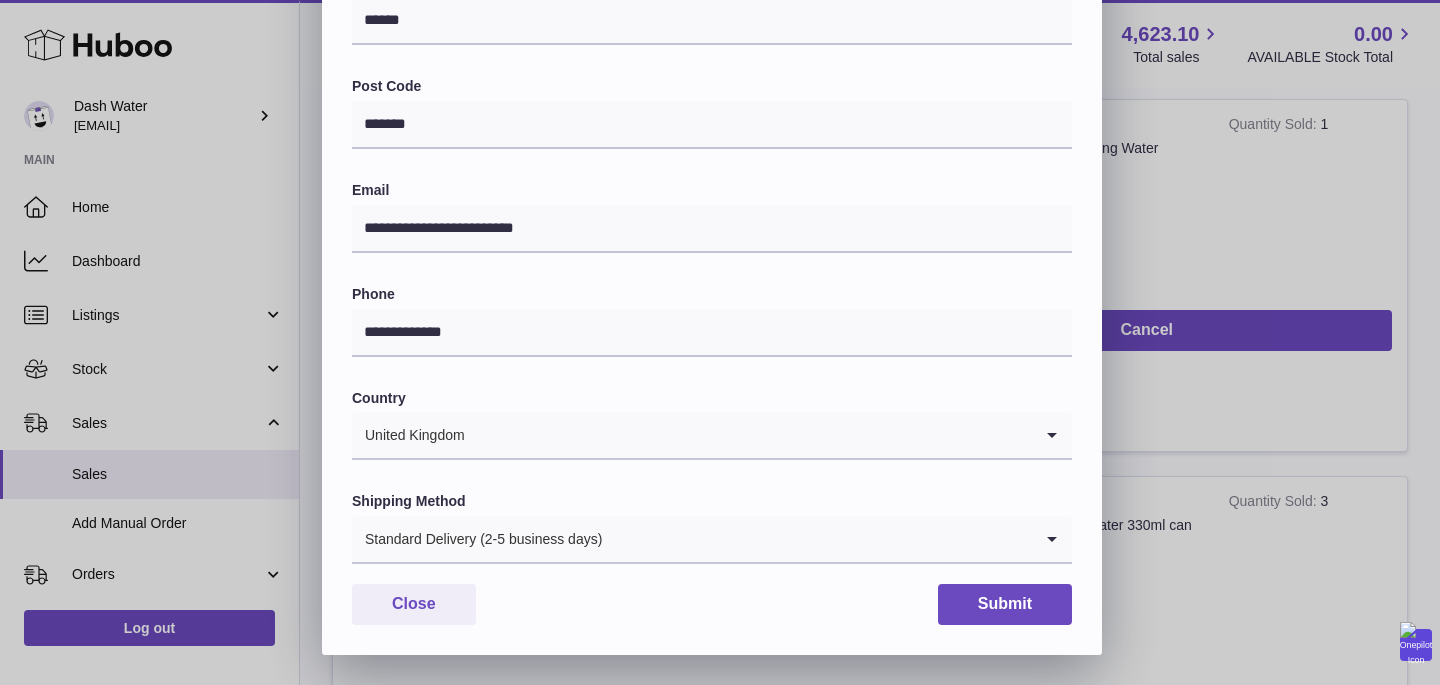 type on "**********" 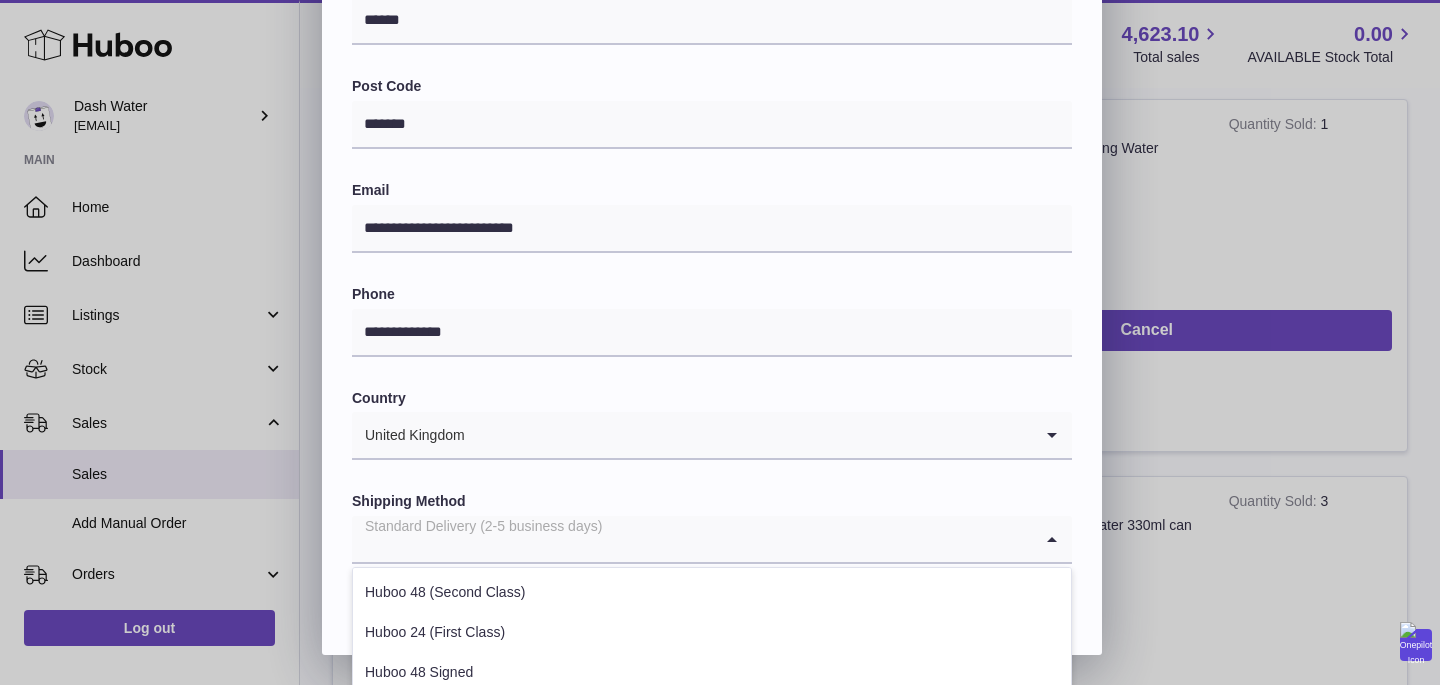 click on "Standard Delivery (2-5 business days)" at bounding box center (692, 539) 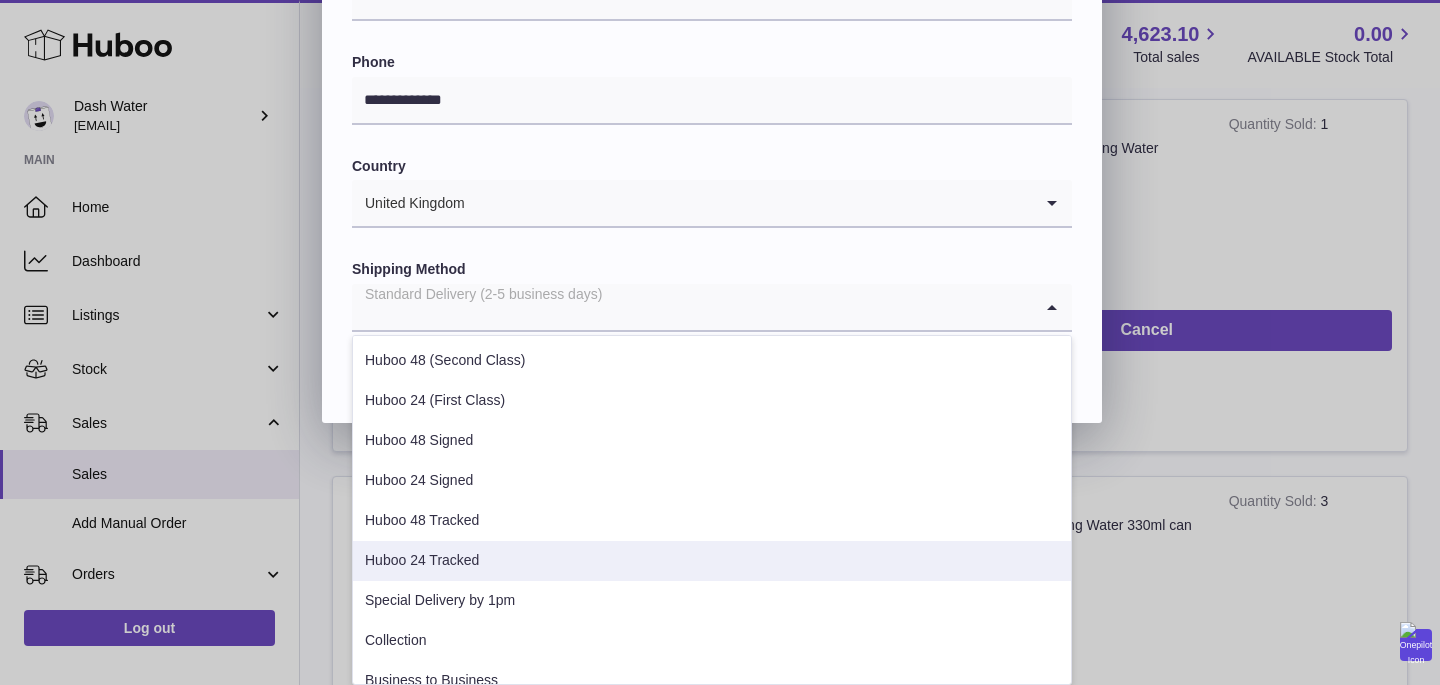 click on "Huboo 24 Tracked" at bounding box center (712, 561) 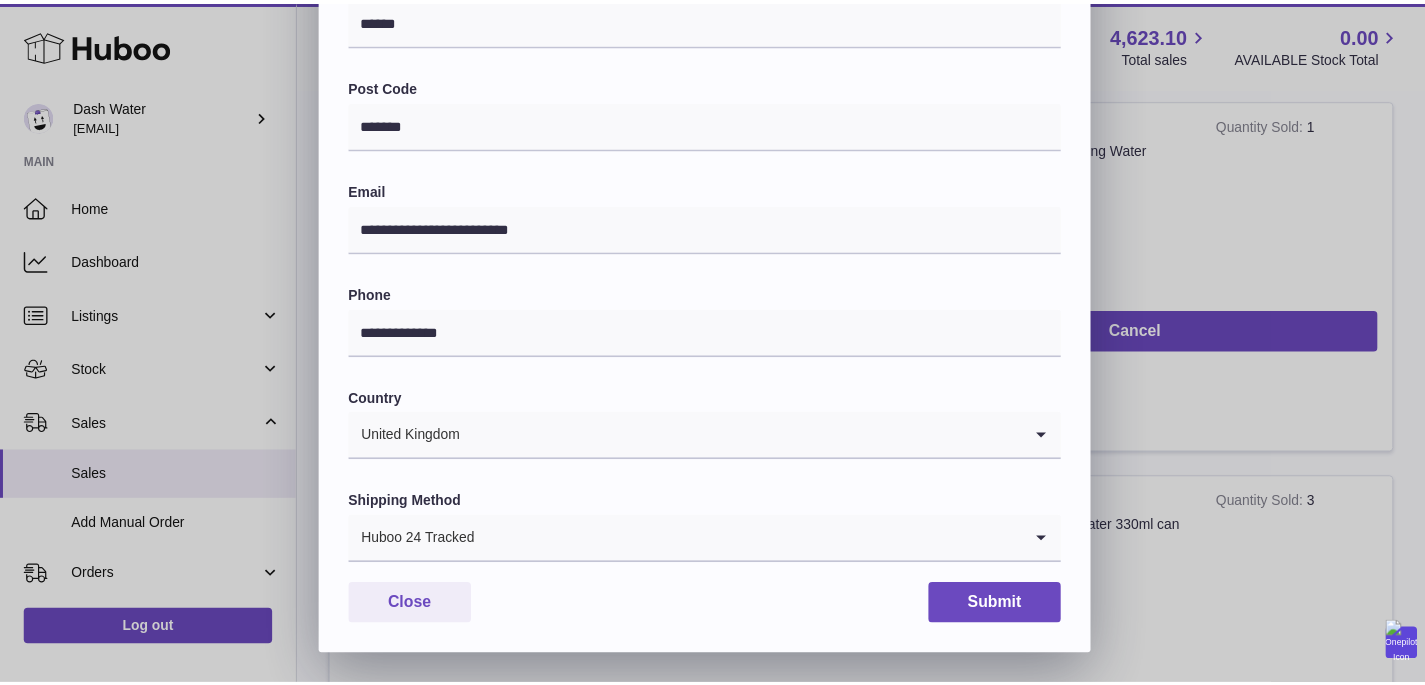 scroll, scrollTop: 575, scrollLeft: 0, axis: vertical 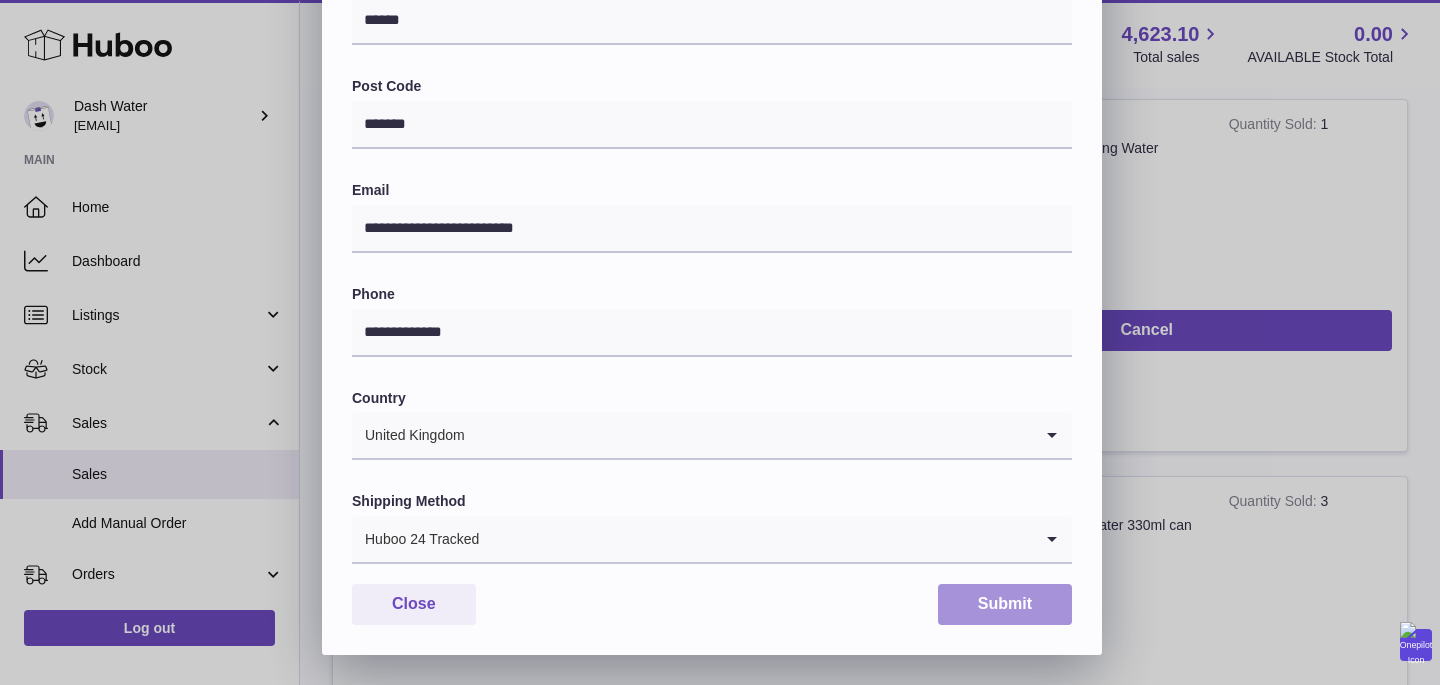 click on "Submit" at bounding box center [1005, 604] 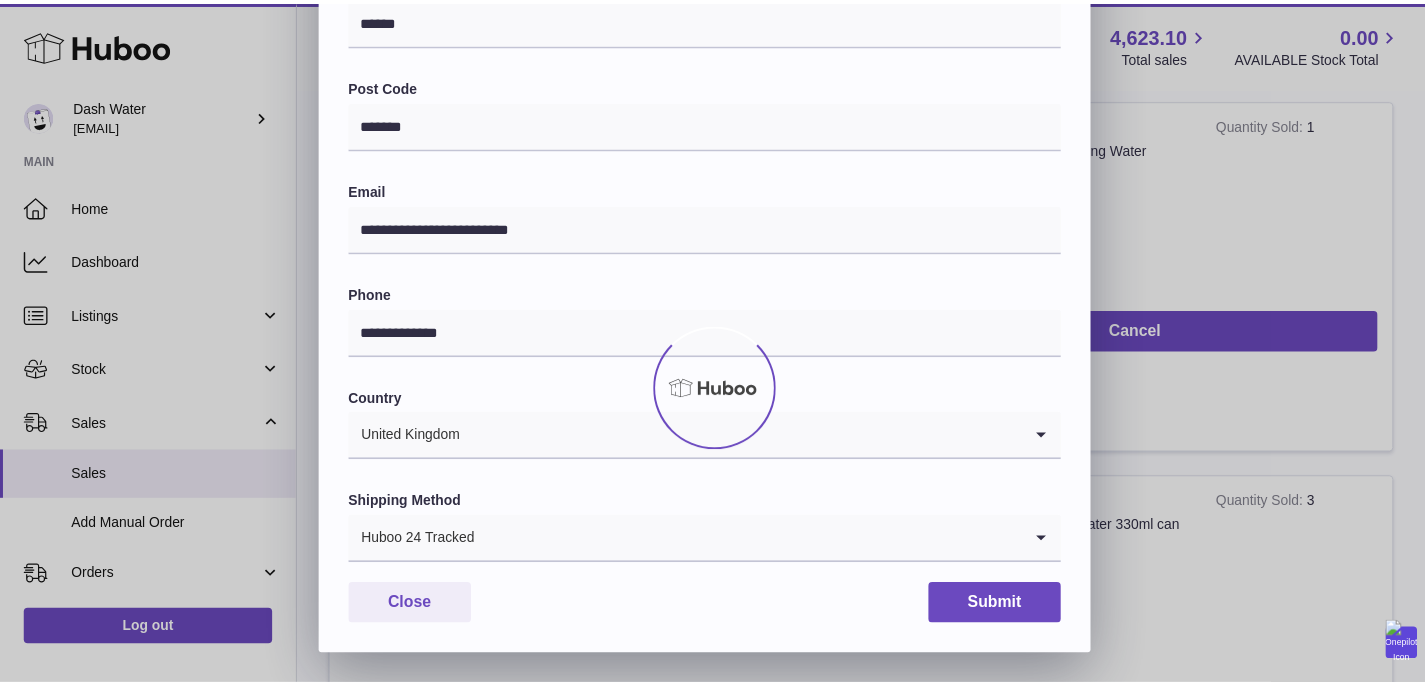 scroll, scrollTop: 0, scrollLeft: 0, axis: both 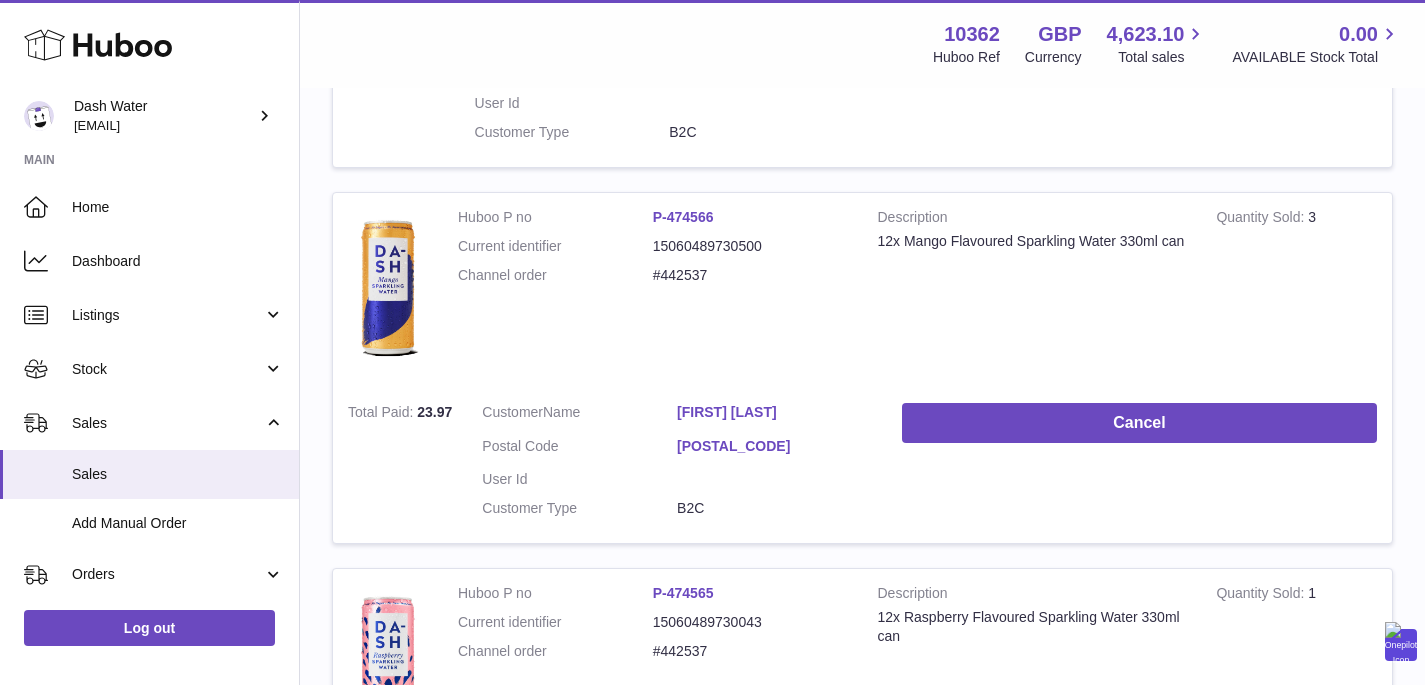 click on "SW15 6TS" at bounding box center [774, 446] 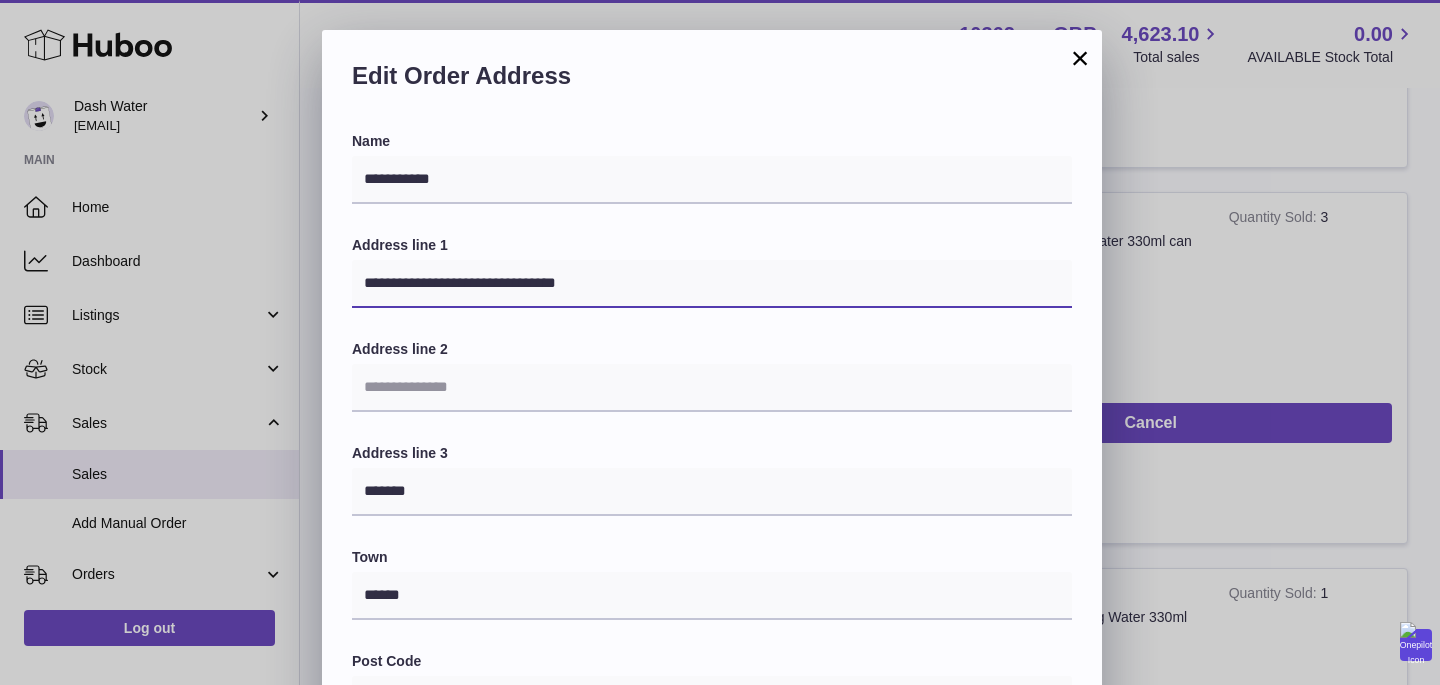 click on "**********" at bounding box center (712, 284) 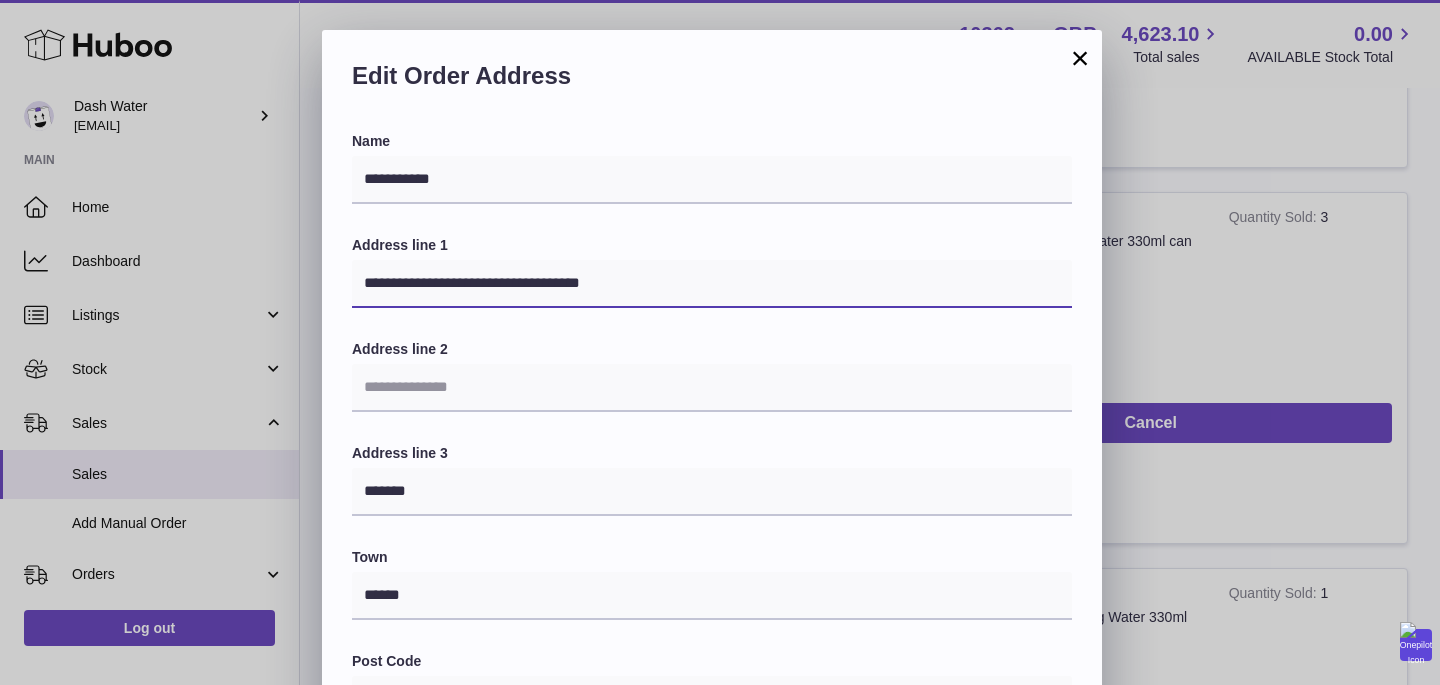 type on "**********" 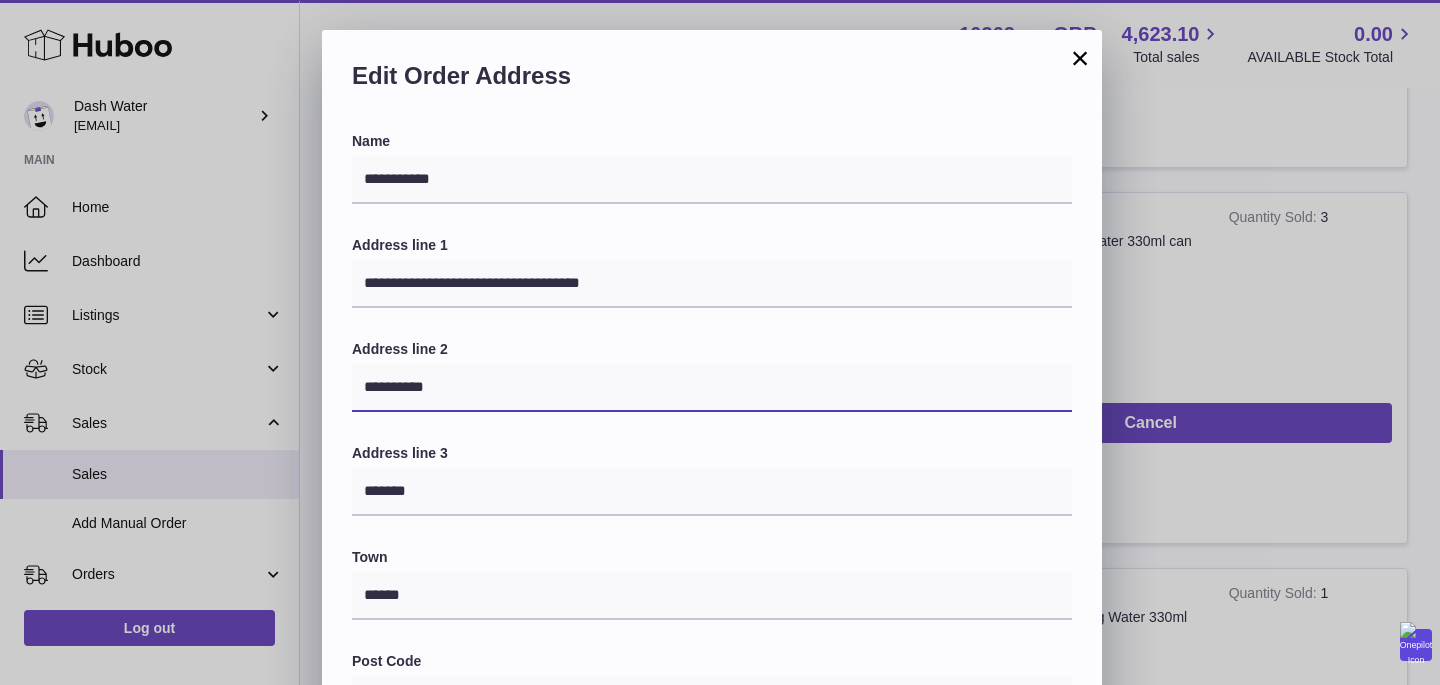 type on "**********" 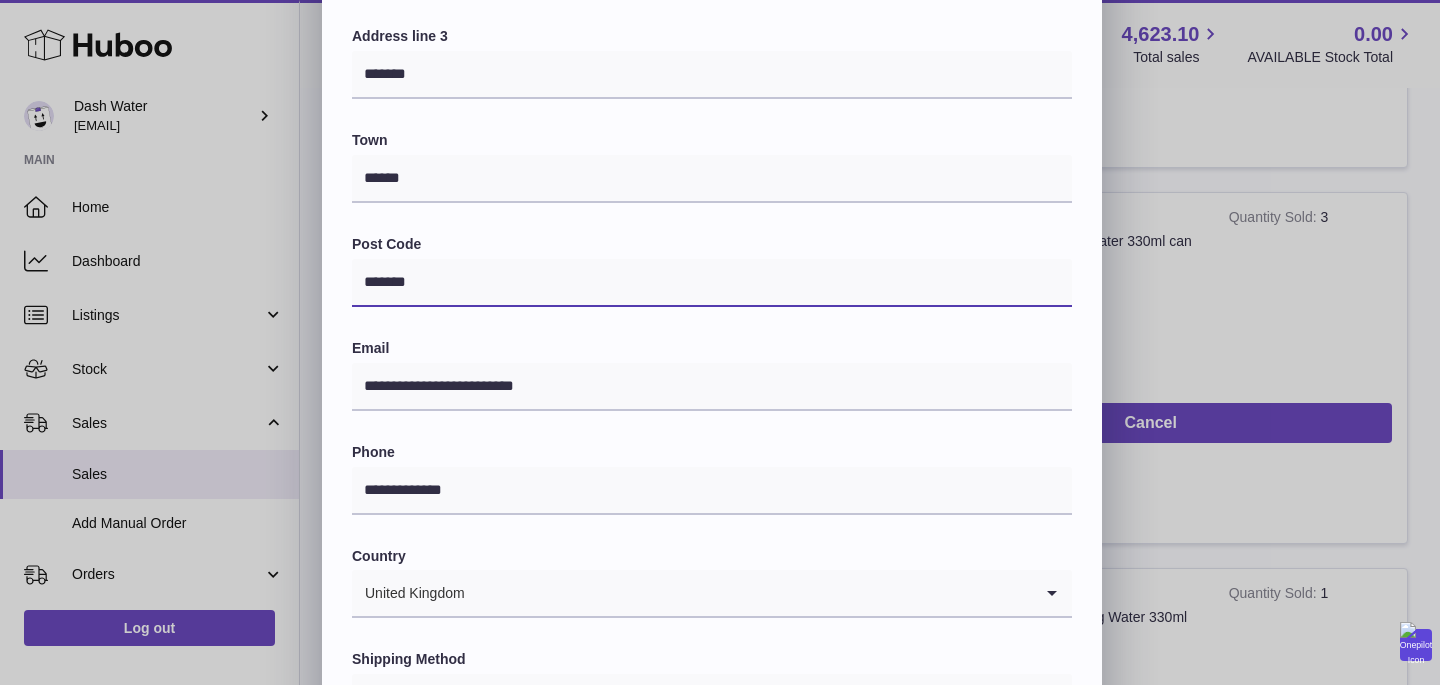 scroll, scrollTop: 539, scrollLeft: 0, axis: vertical 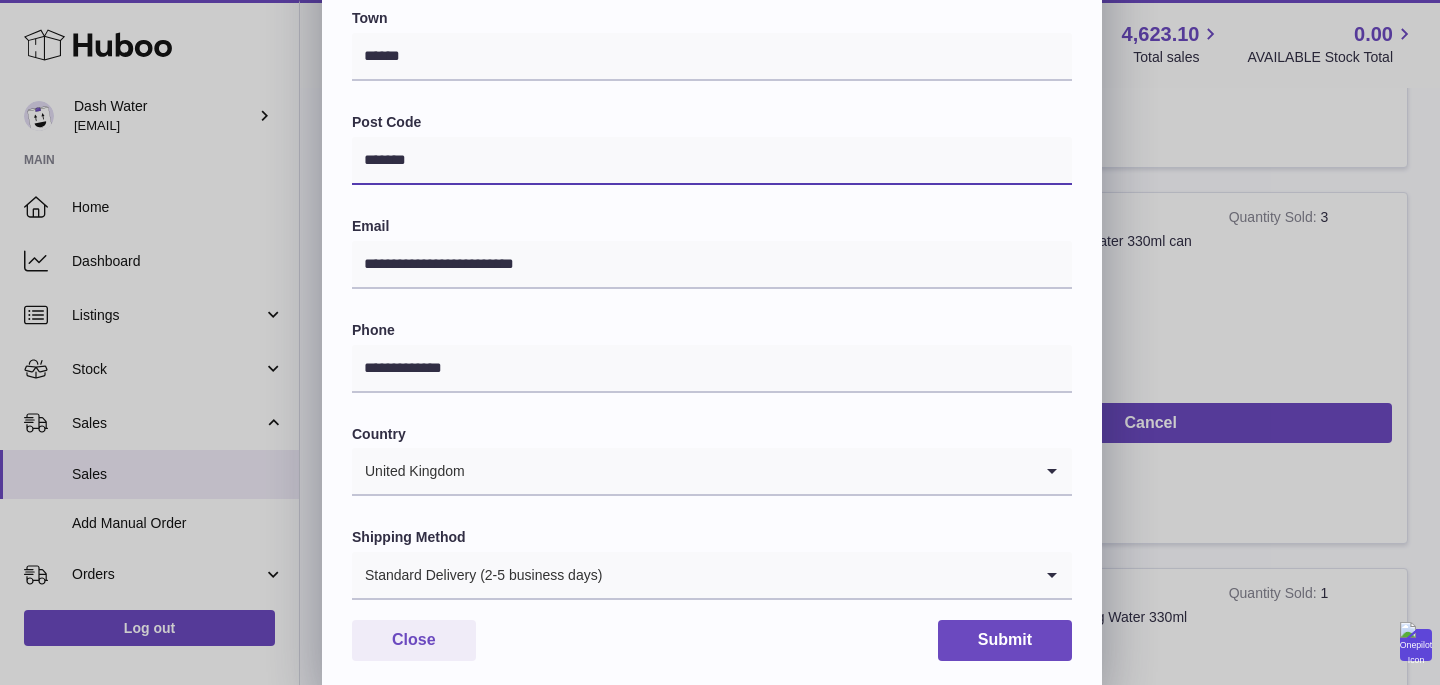 type on "*******" 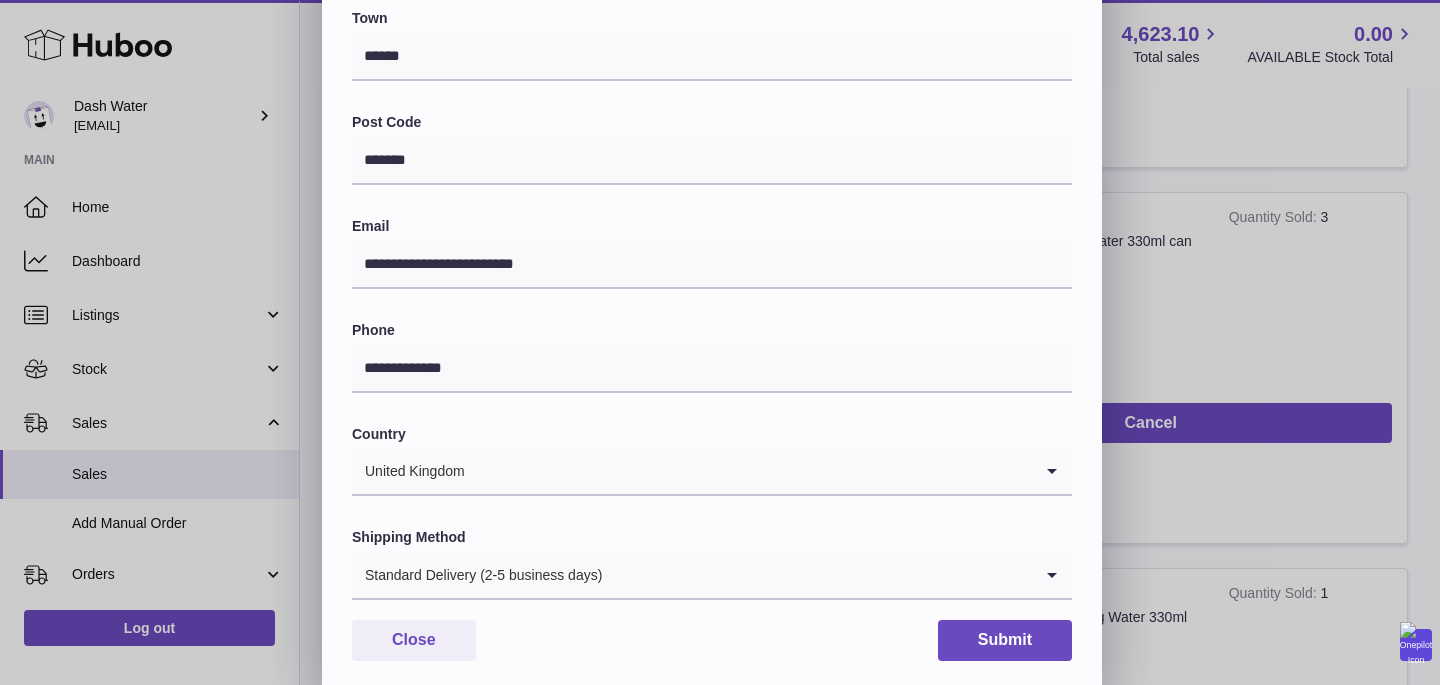 click on "**********" at bounding box center [712, 142] 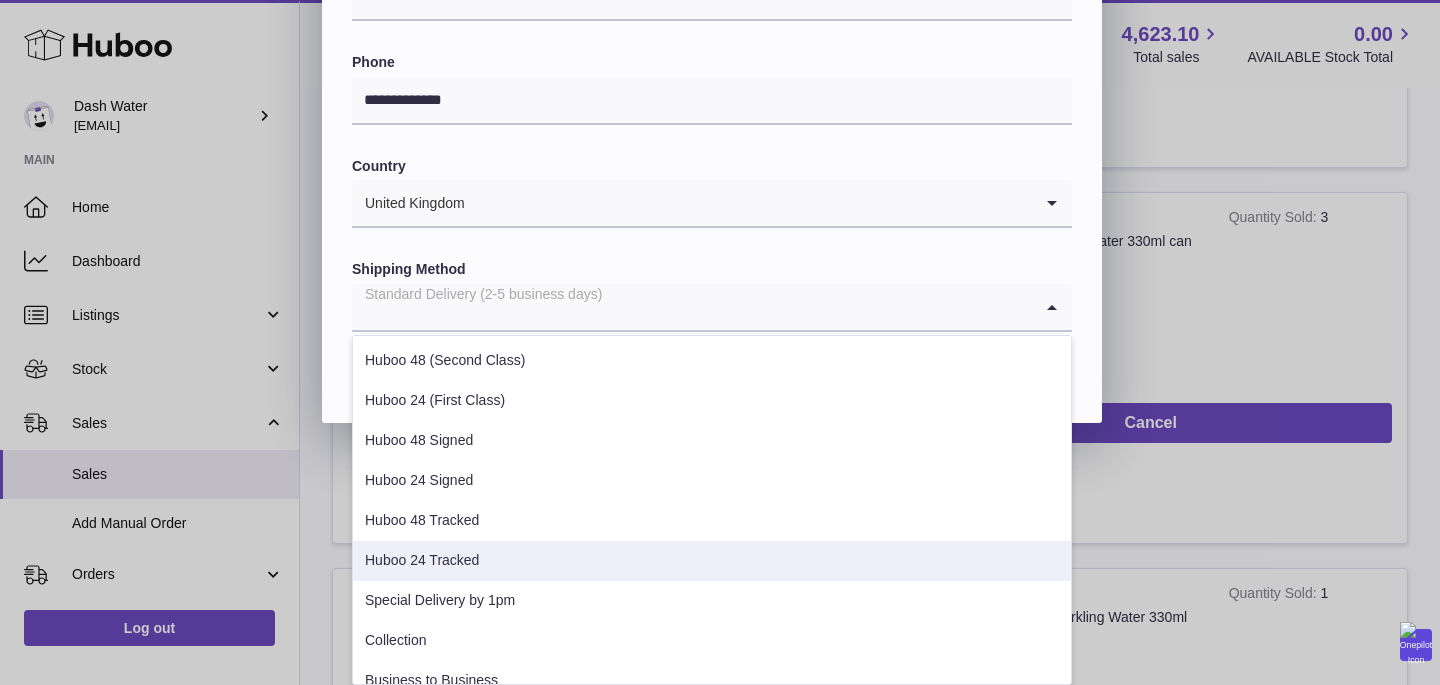 click on "Huboo 24 Tracked" at bounding box center [712, 561] 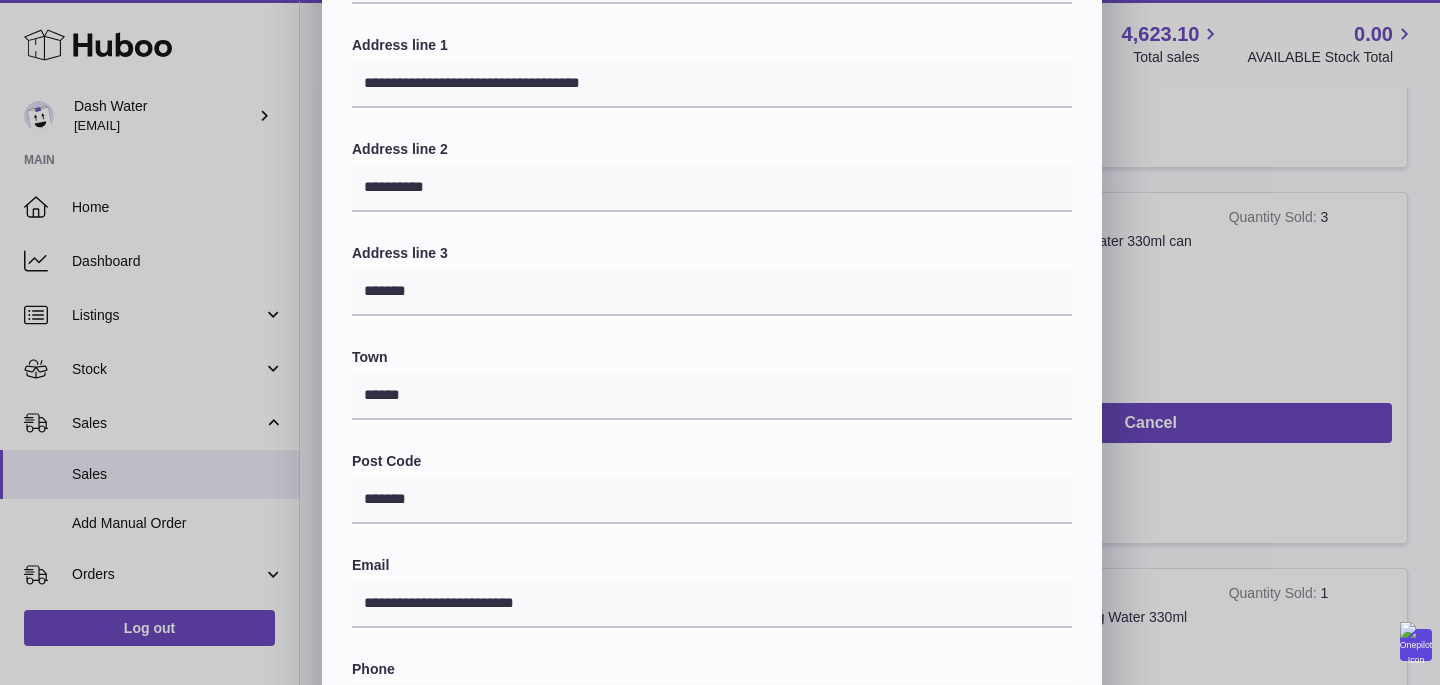 scroll, scrollTop: 184, scrollLeft: 0, axis: vertical 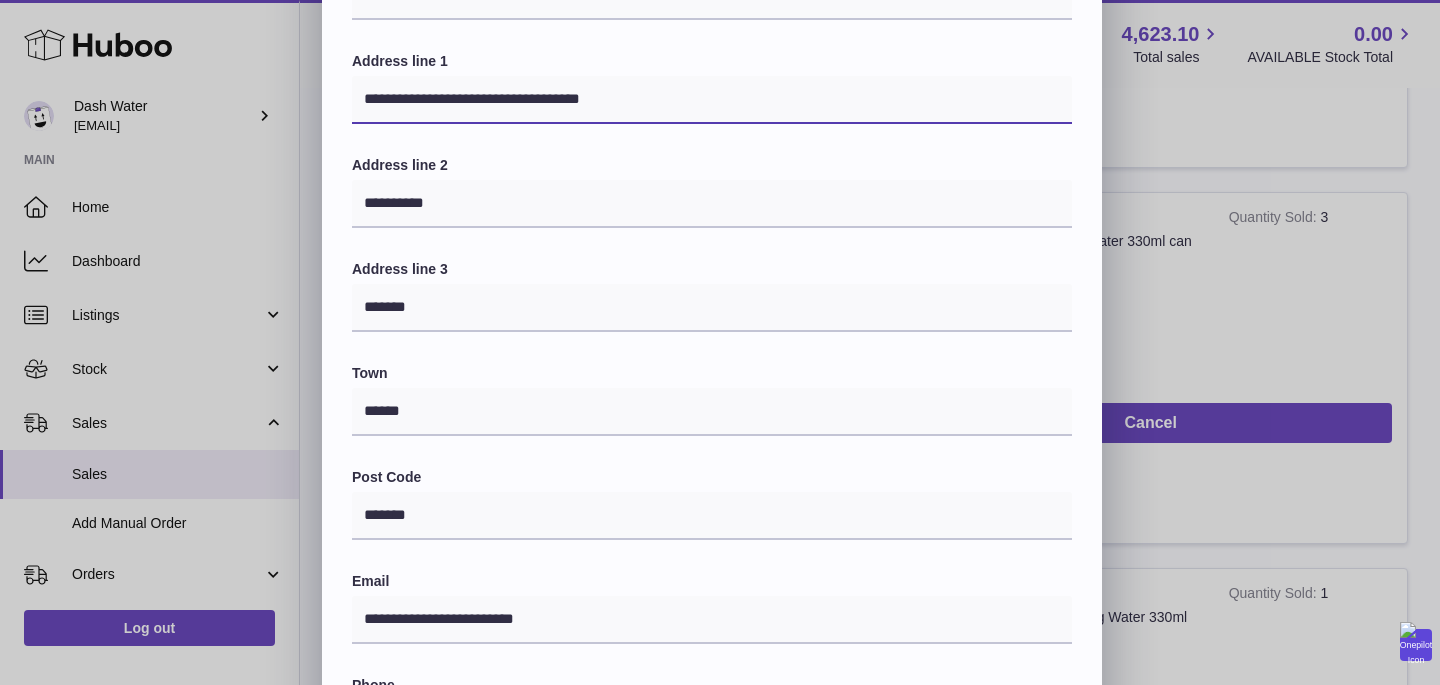 drag, startPoint x: 482, startPoint y: 96, endPoint x: 733, endPoint y: 87, distance: 251.1613 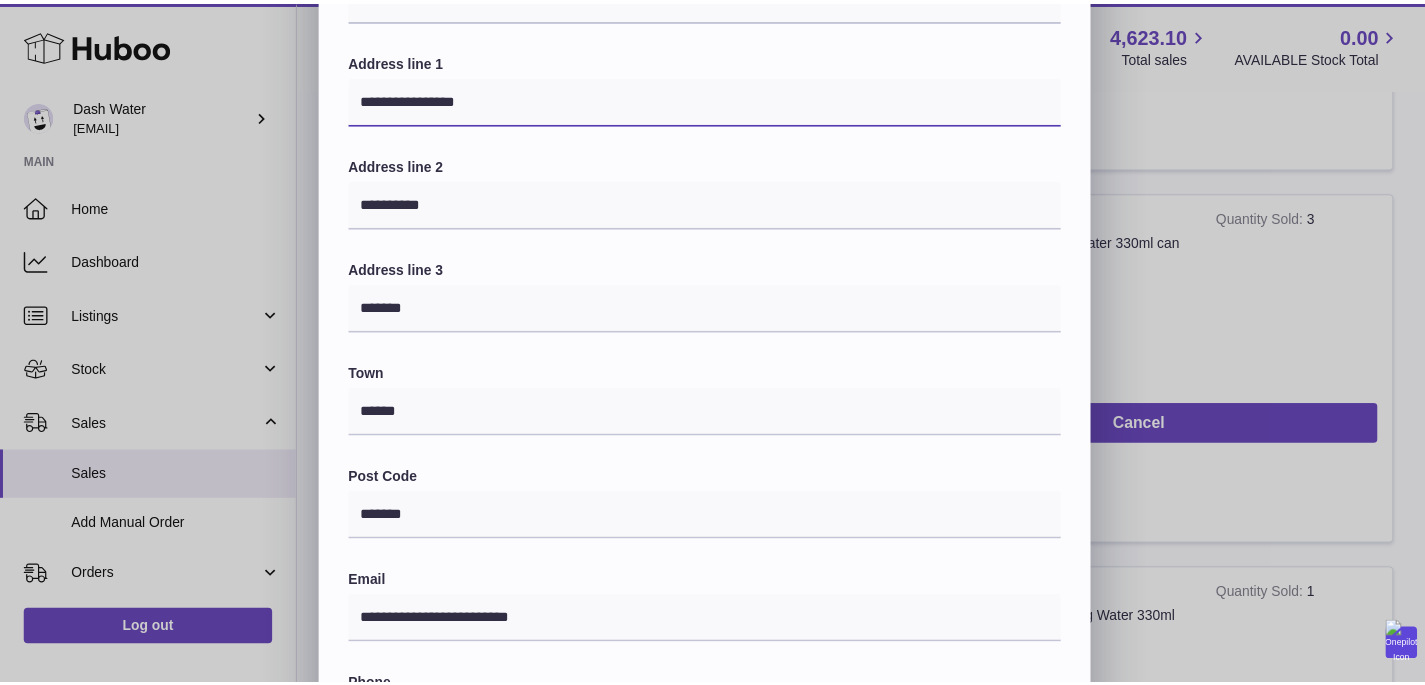 scroll, scrollTop: 575, scrollLeft: 0, axis: vertical 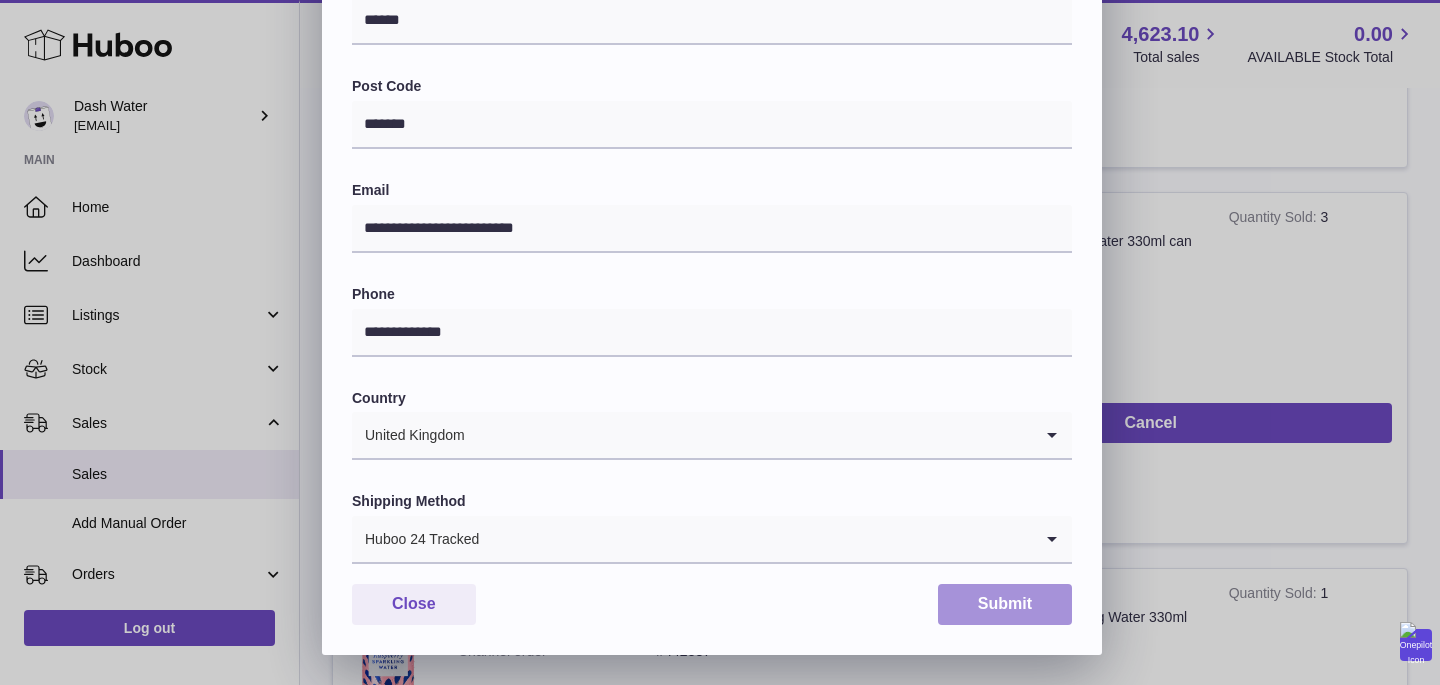 type on "**********" 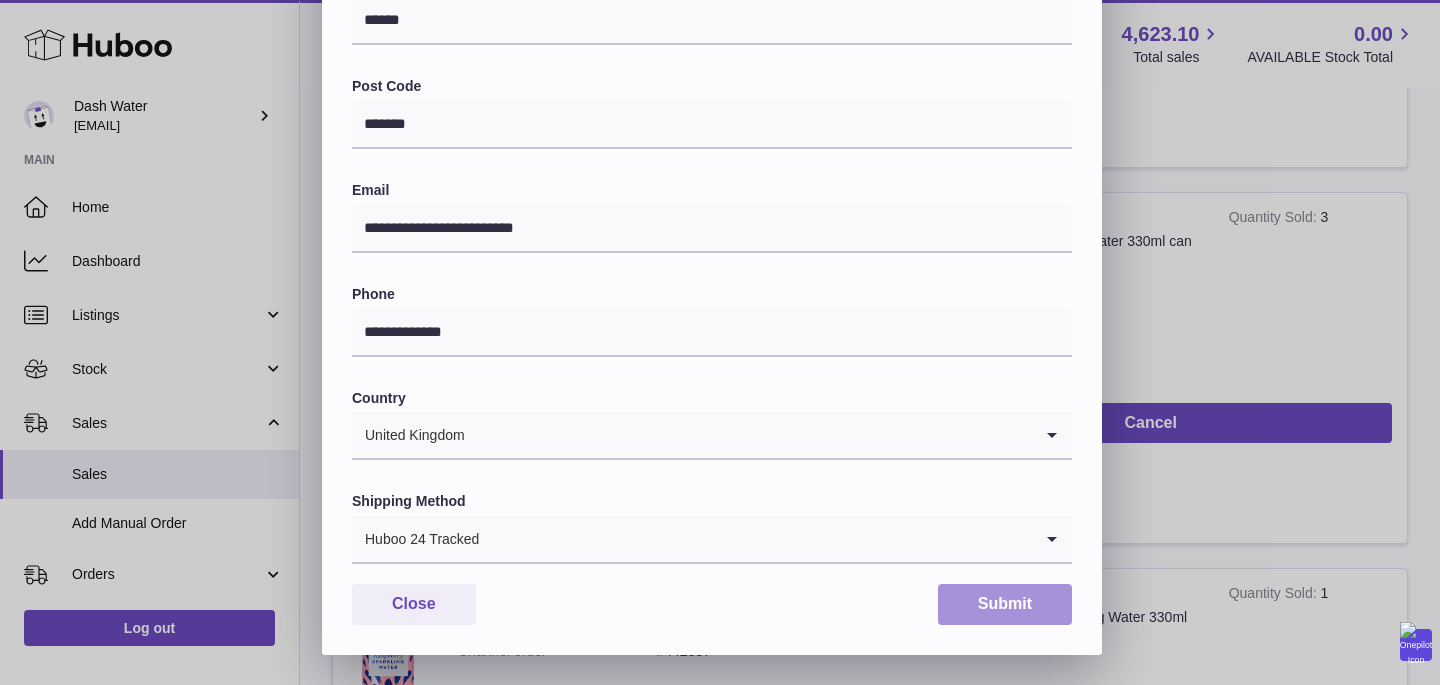 click on "Submit" at bounding box center [1005, 604] 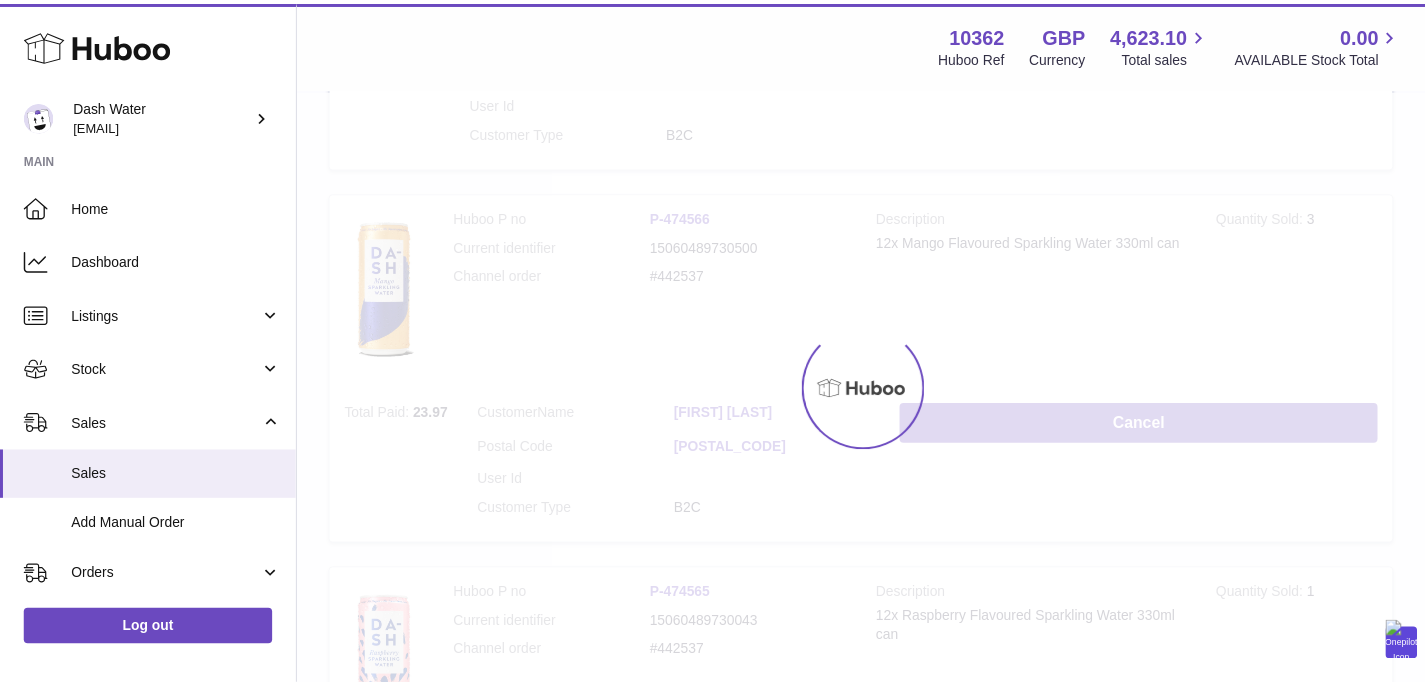 scroll, scrollTop: 0, scrollLeft: 0, axis: both 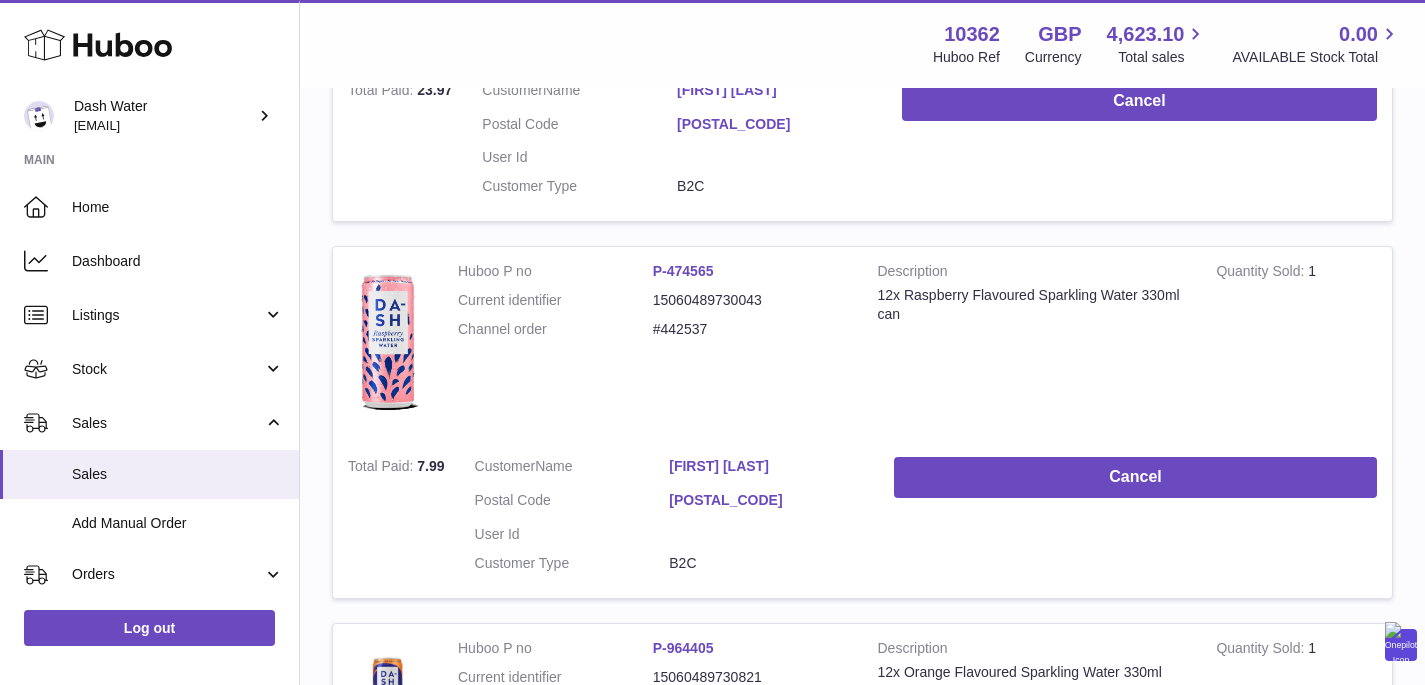 click on "SW15 6TS" at bounding box center [766, 500] 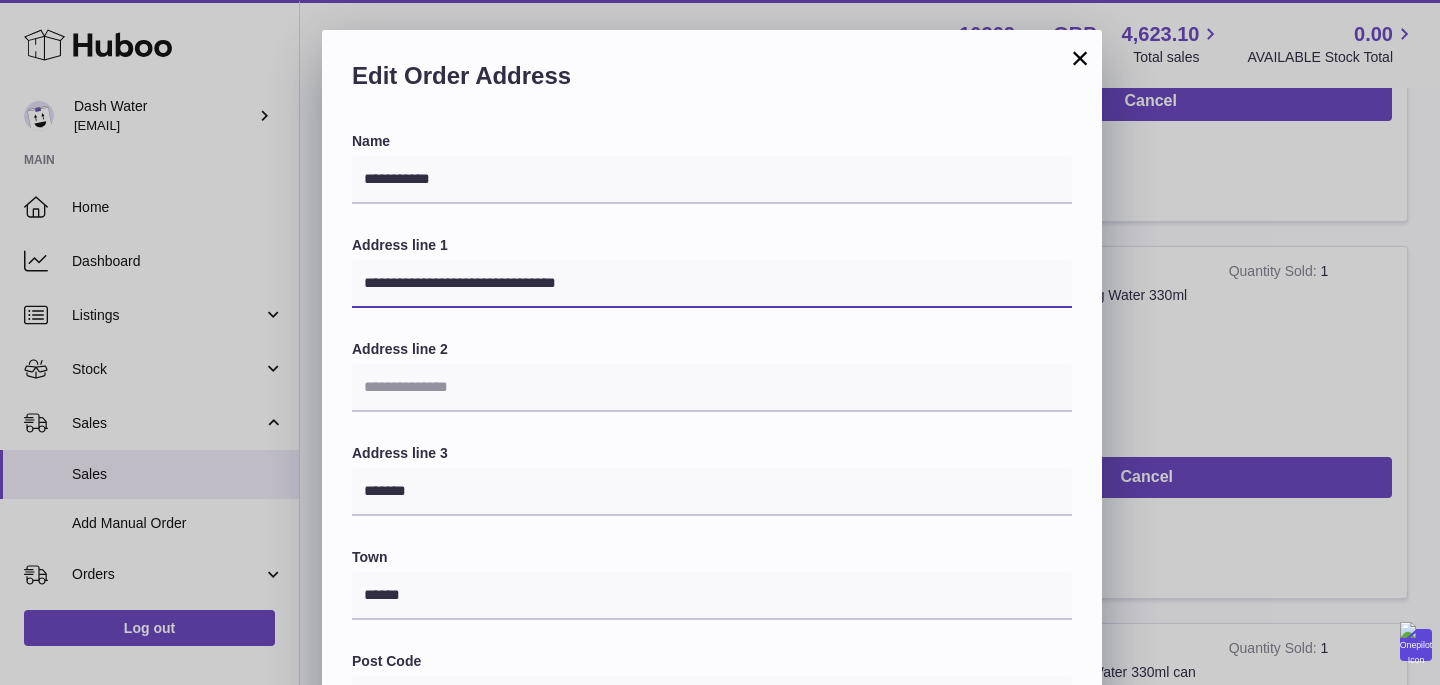 click on "**********" at bounding box center (712, 284) 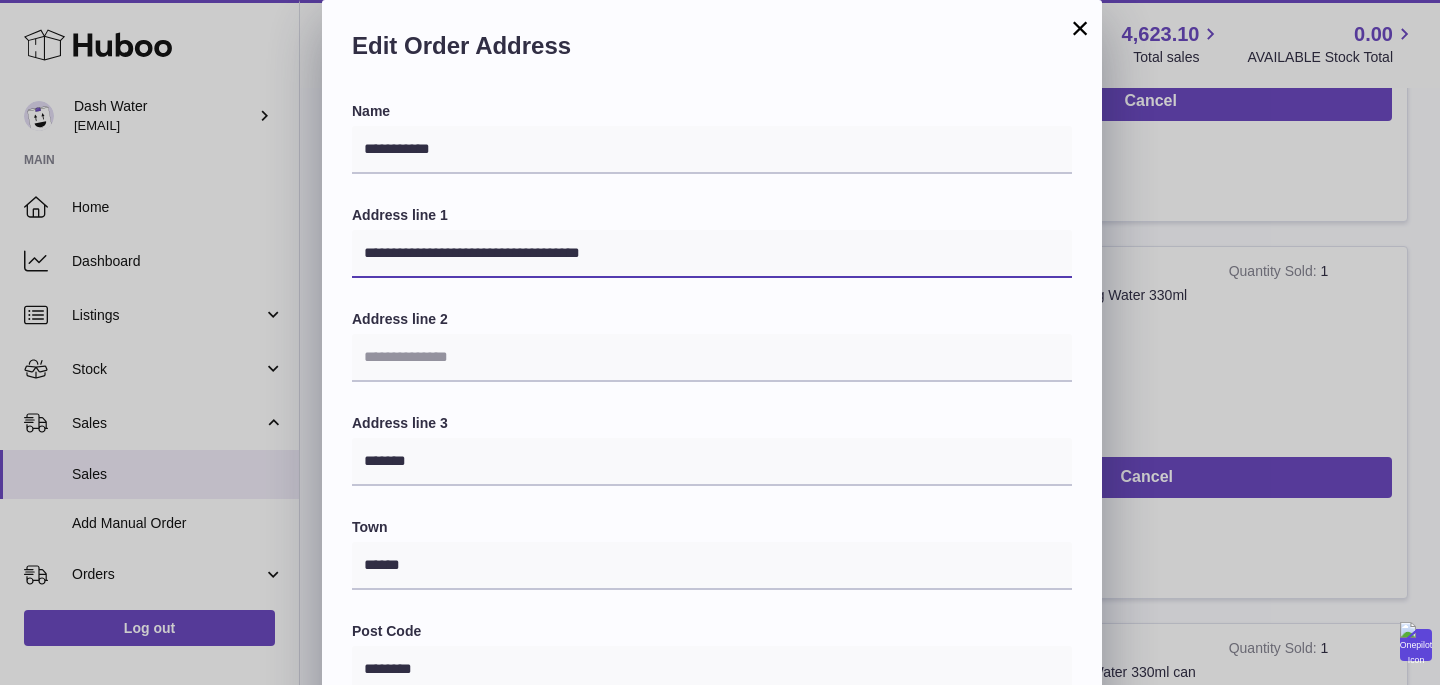 scroll, scrollTop: 37, scrollLeft: 0, axis: vertical 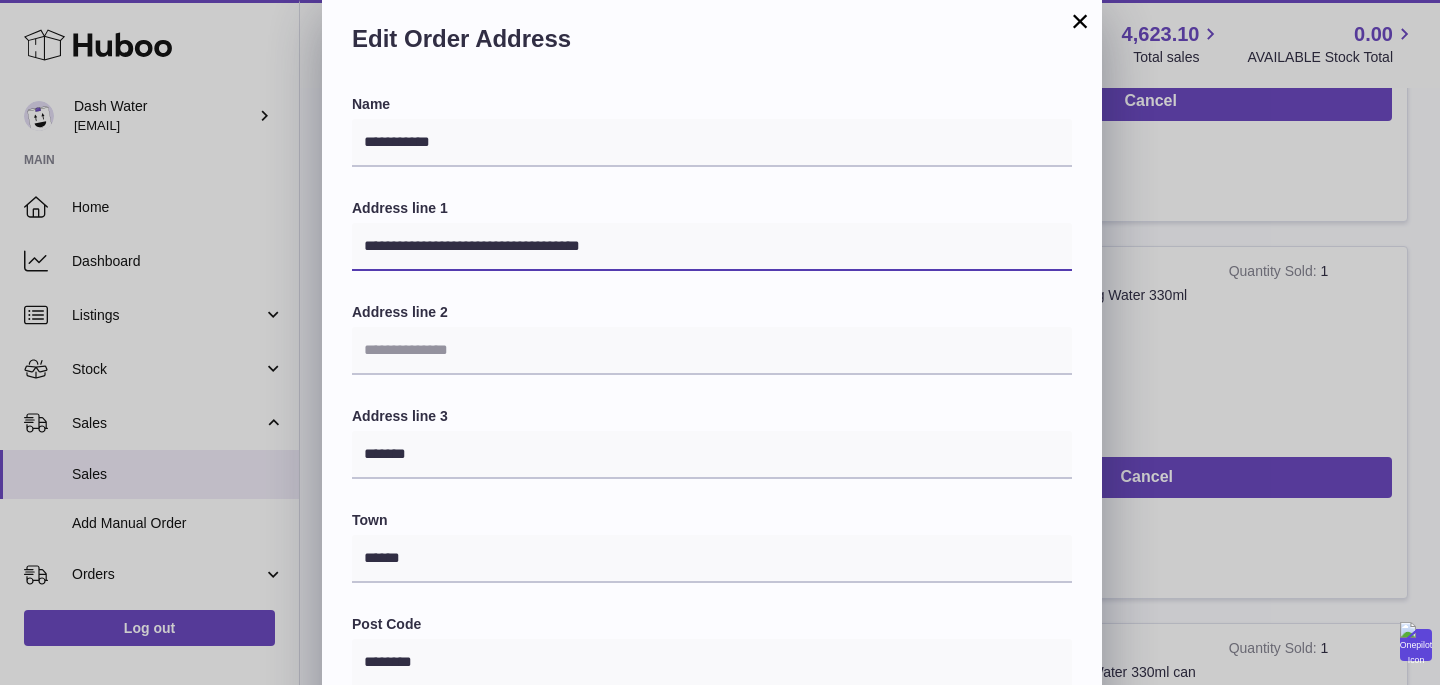 type on "**********" 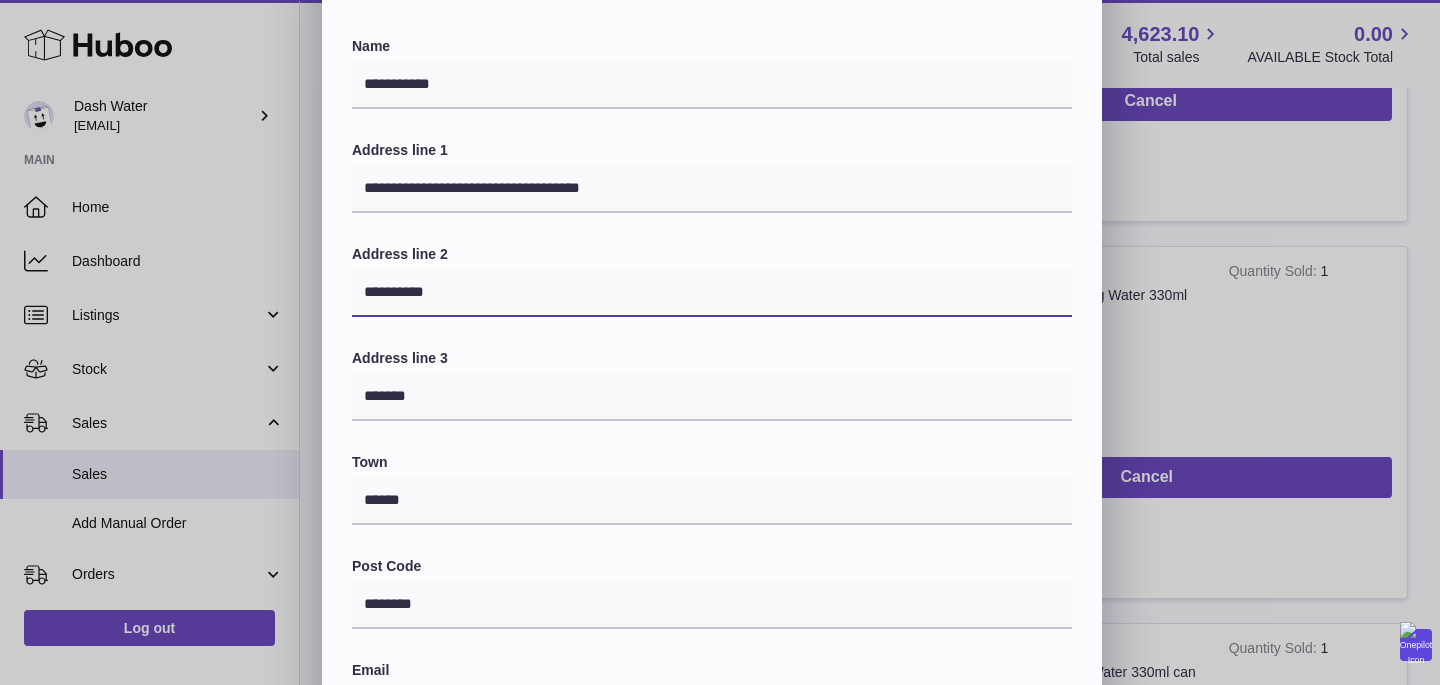 scroll, scrollTop: 102, scrollLeft: 0, axis: vertical 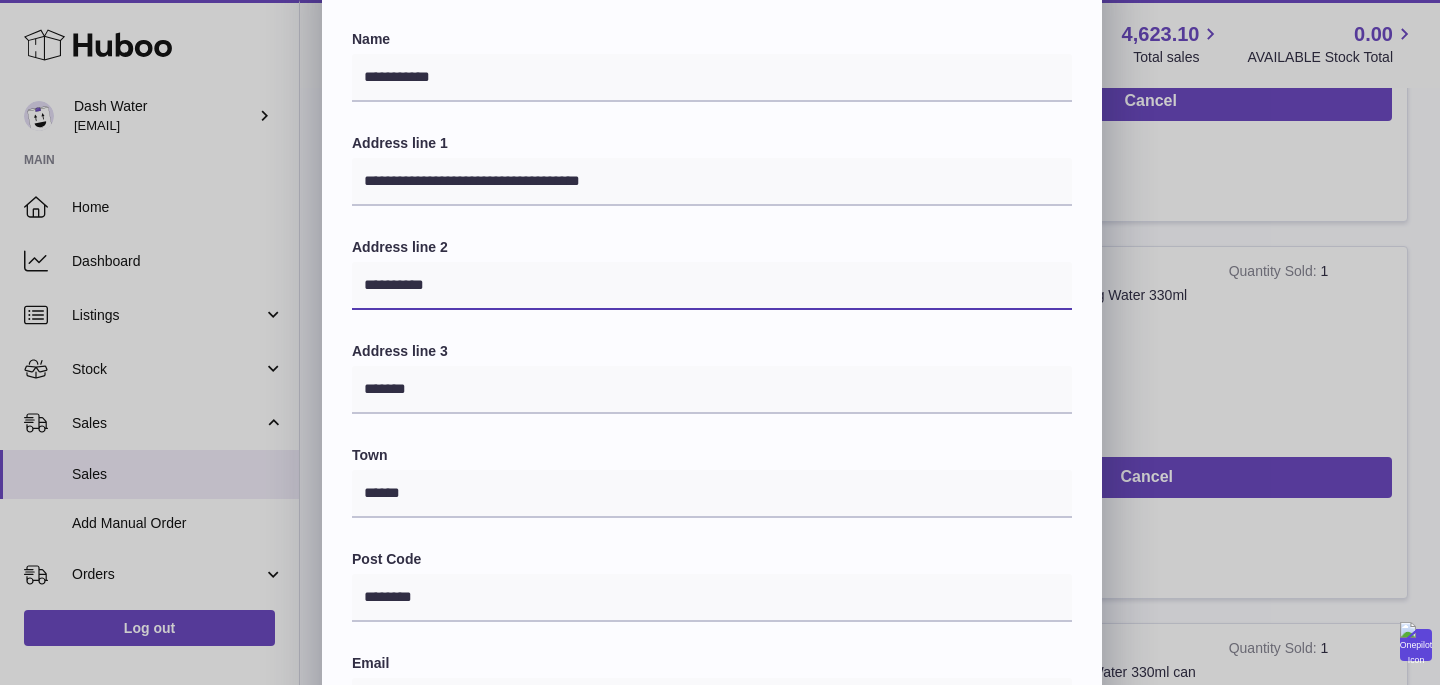 type on "**********" 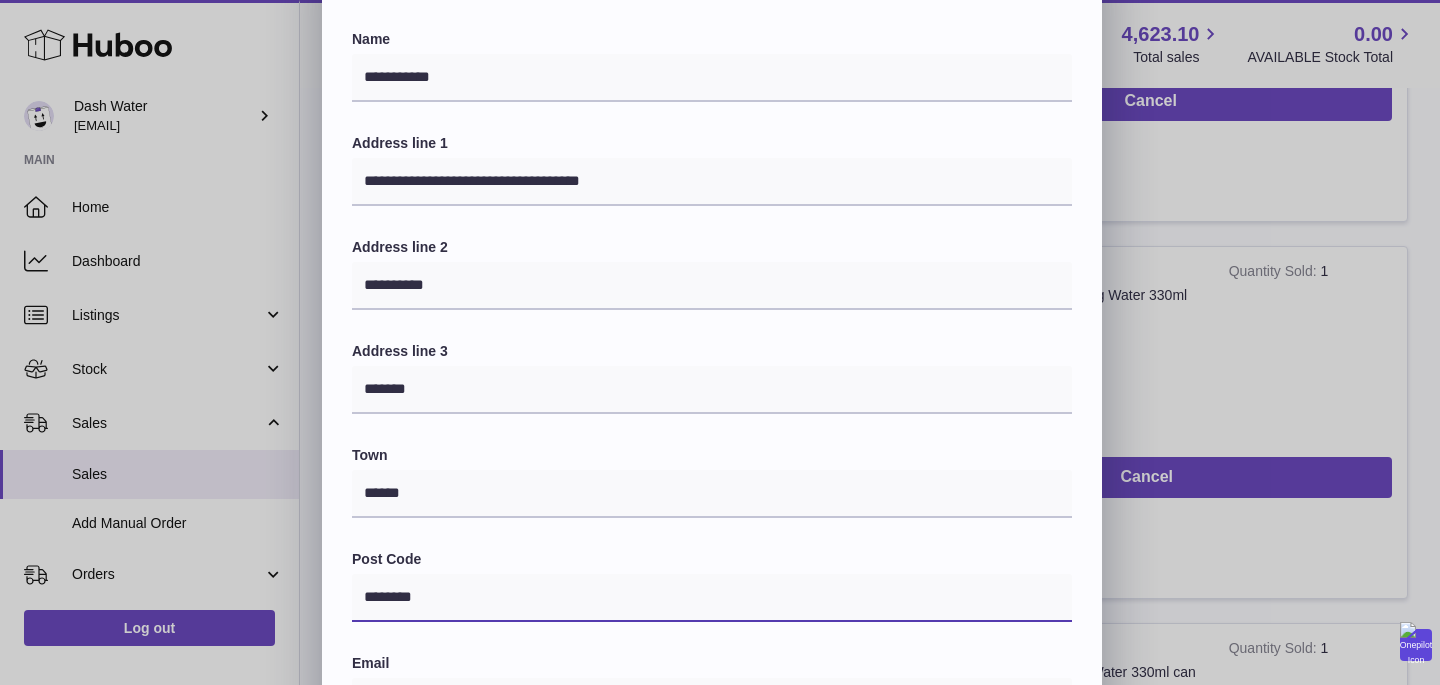 click on "********" at bounding box center [712, 598] 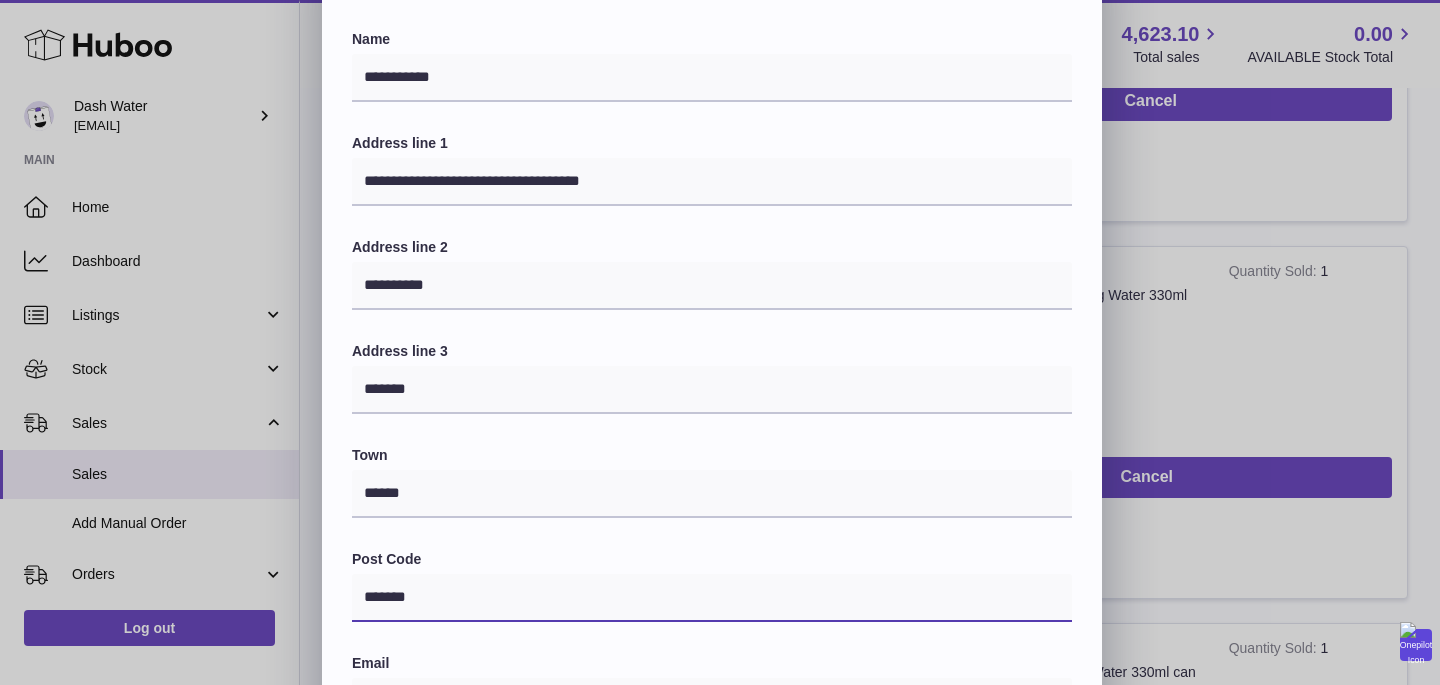 type on "*******" 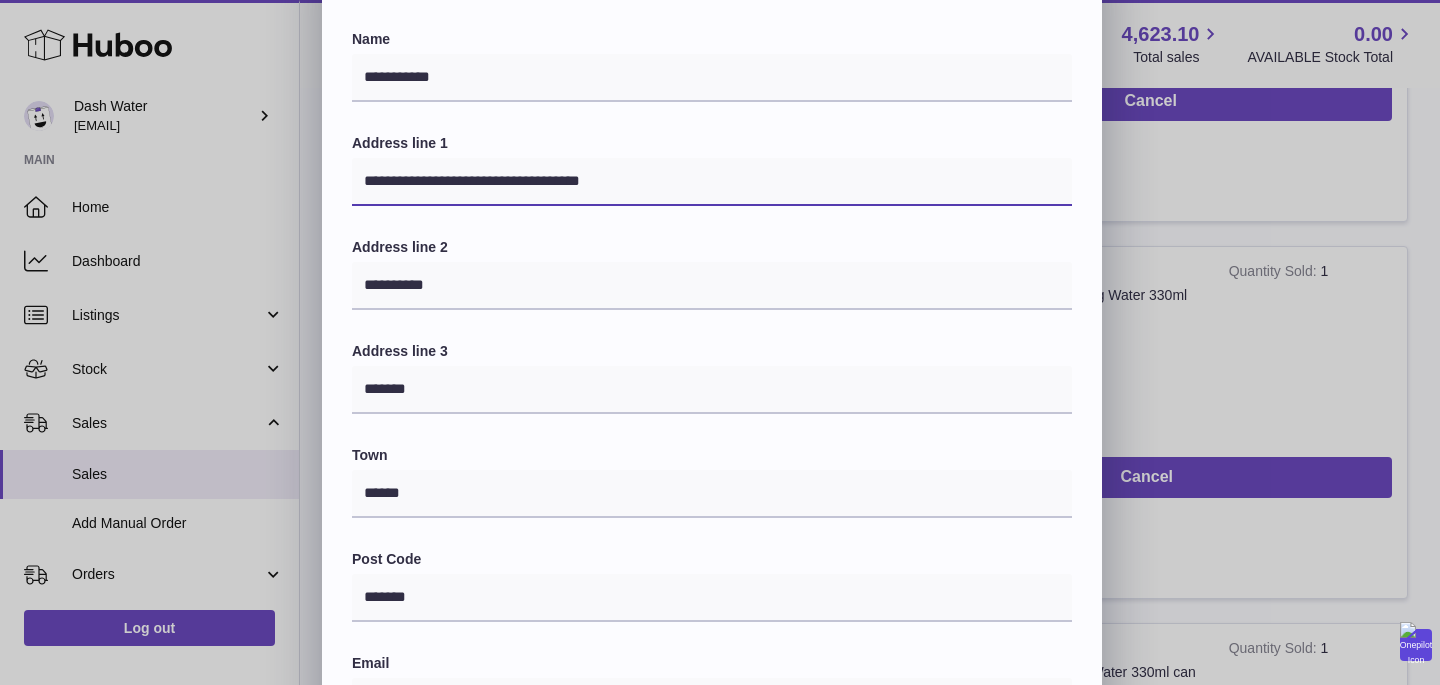 drag, startPoint x: 654, startPoint y: 182, endPoint x: 477, endPoint y: 170, distance: 177.40631 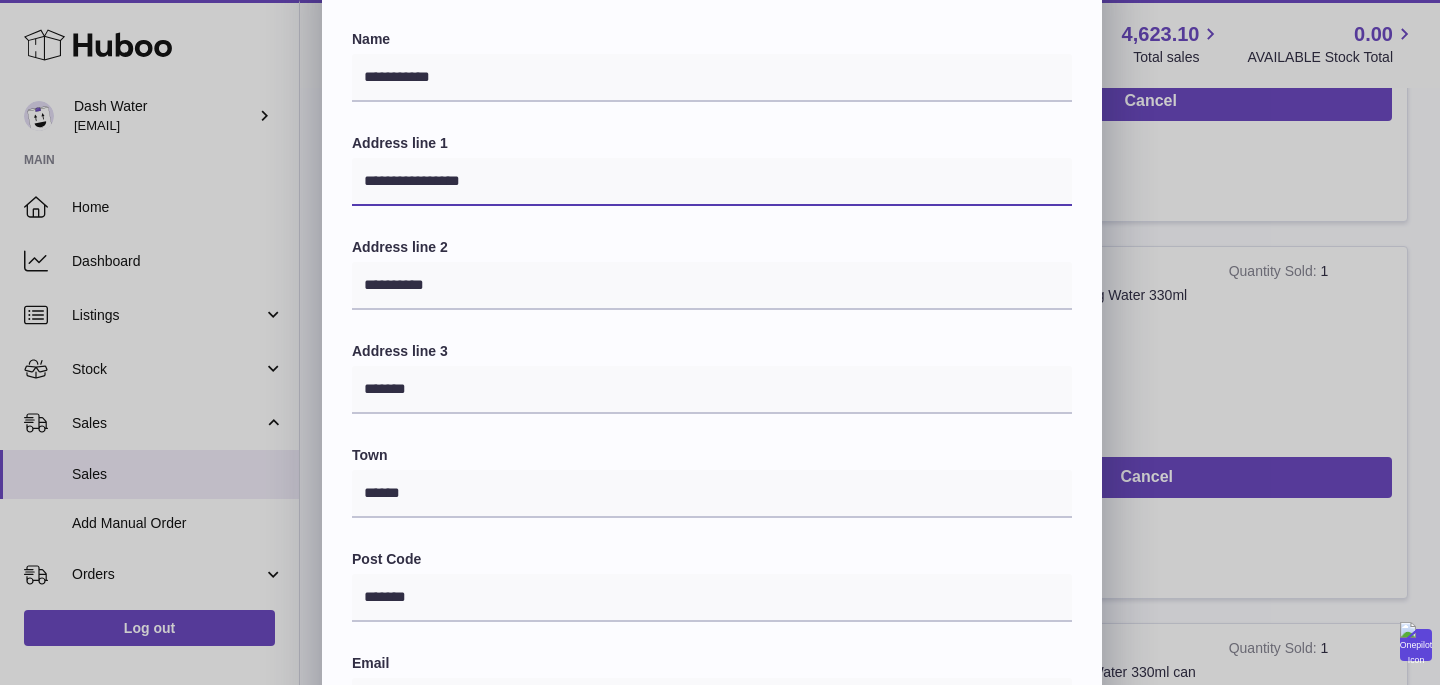 scroll, scrollTop: 575, scrollLeft: 0, axis: vertical 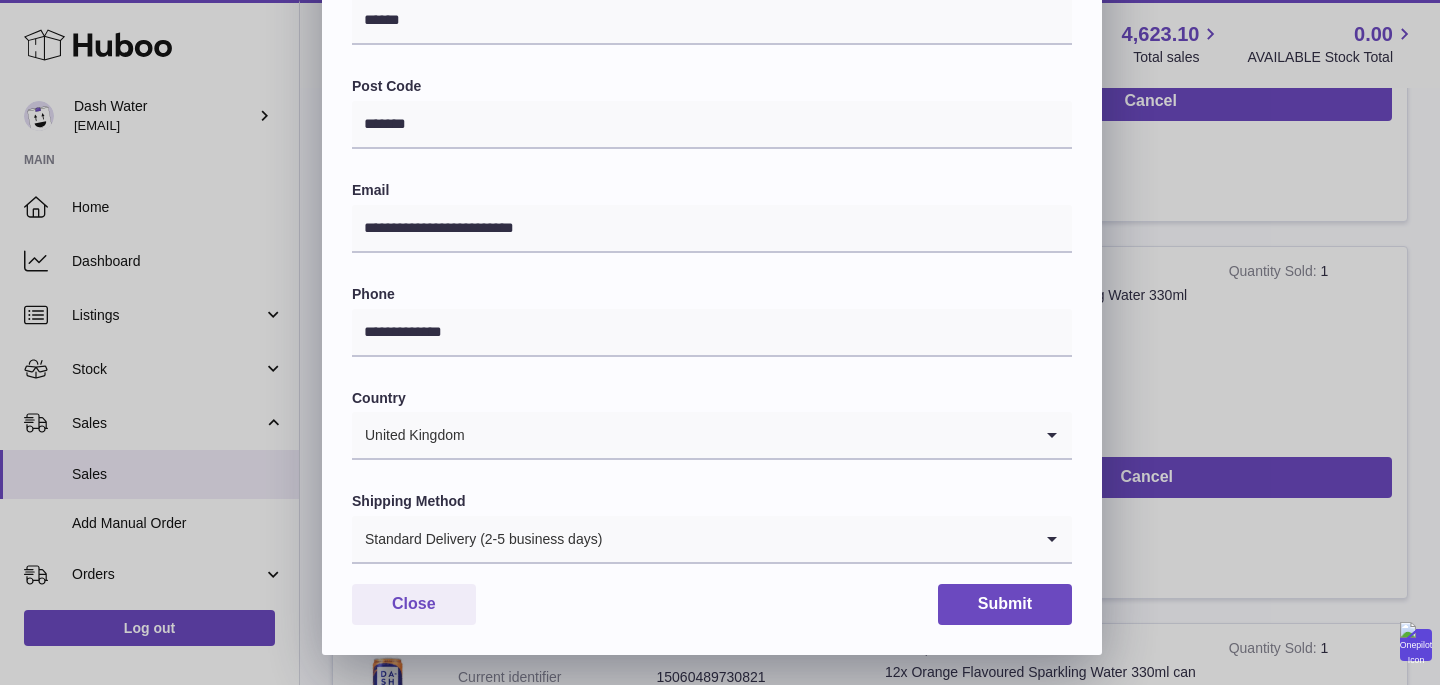 type on "**********" 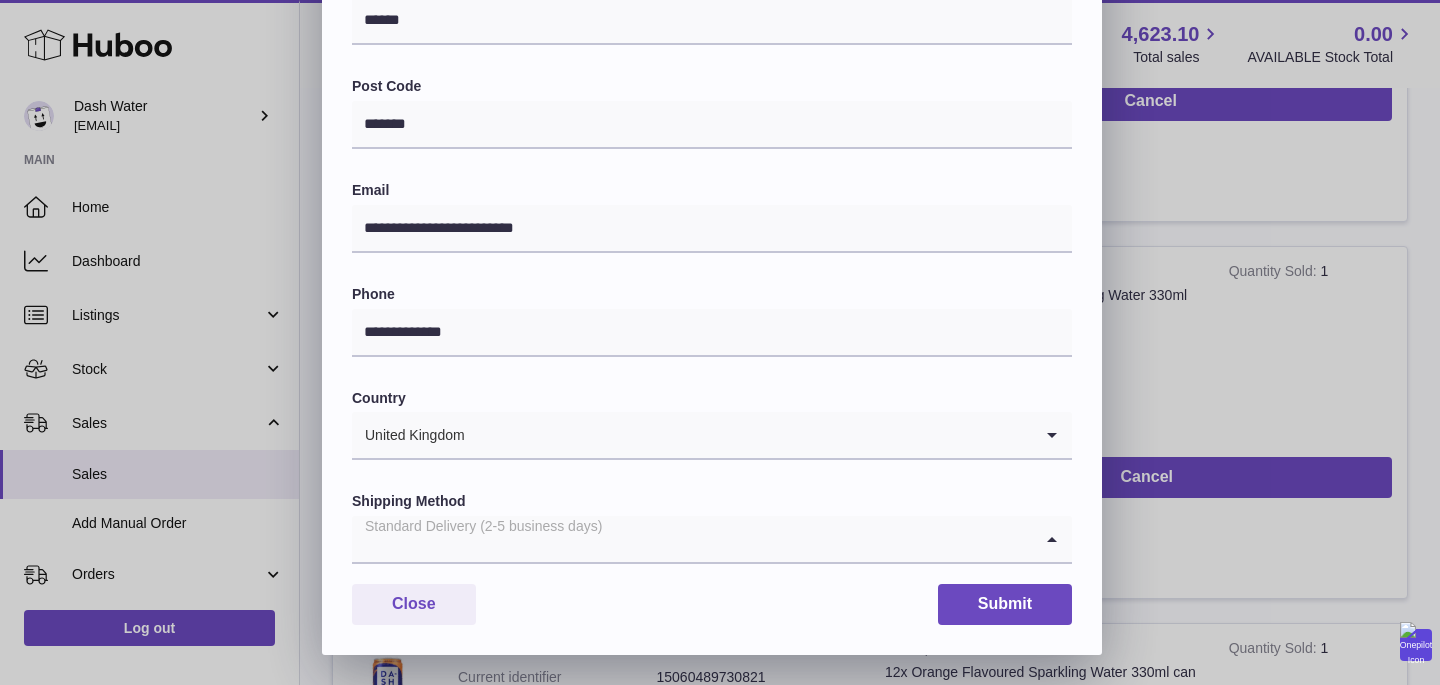 click on "Standard Delivery (2-5 business days)" at bounding box center [692, 539] 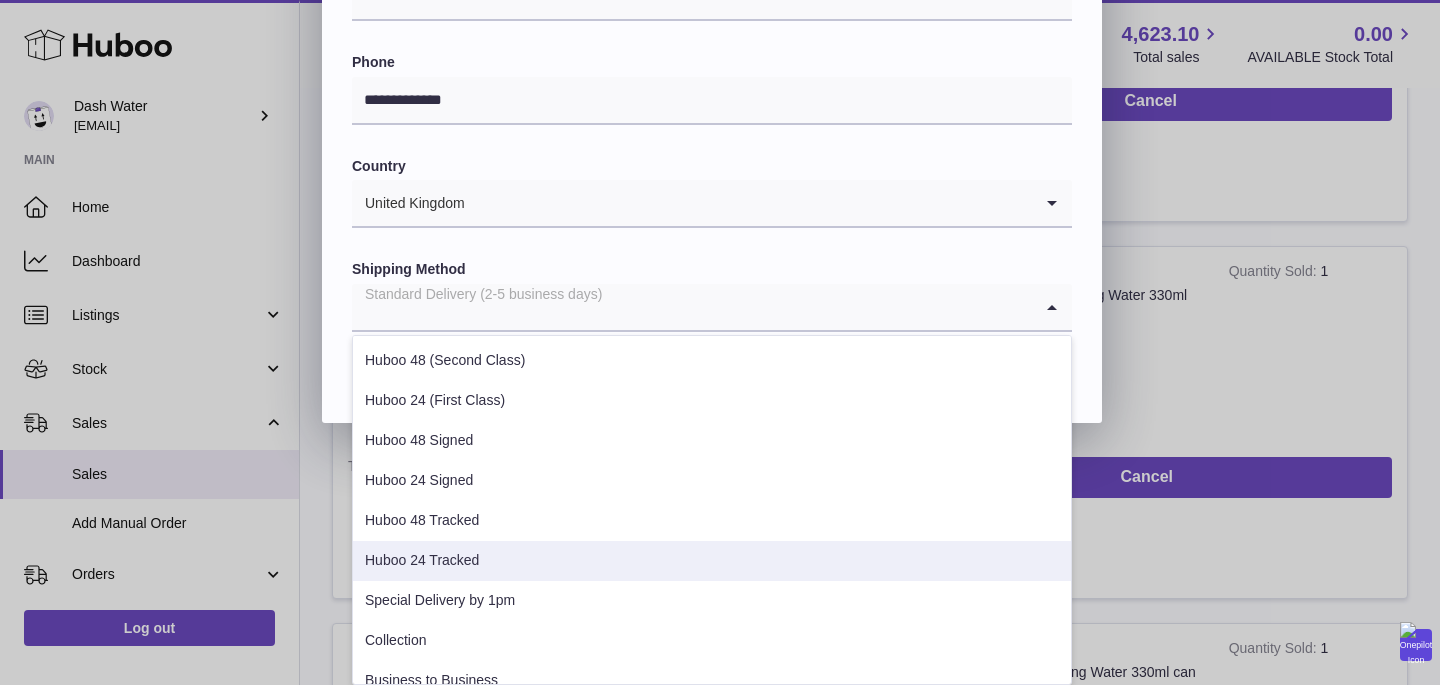 click on "Huboo 24 Tracked" at bounding box center (712, 561) 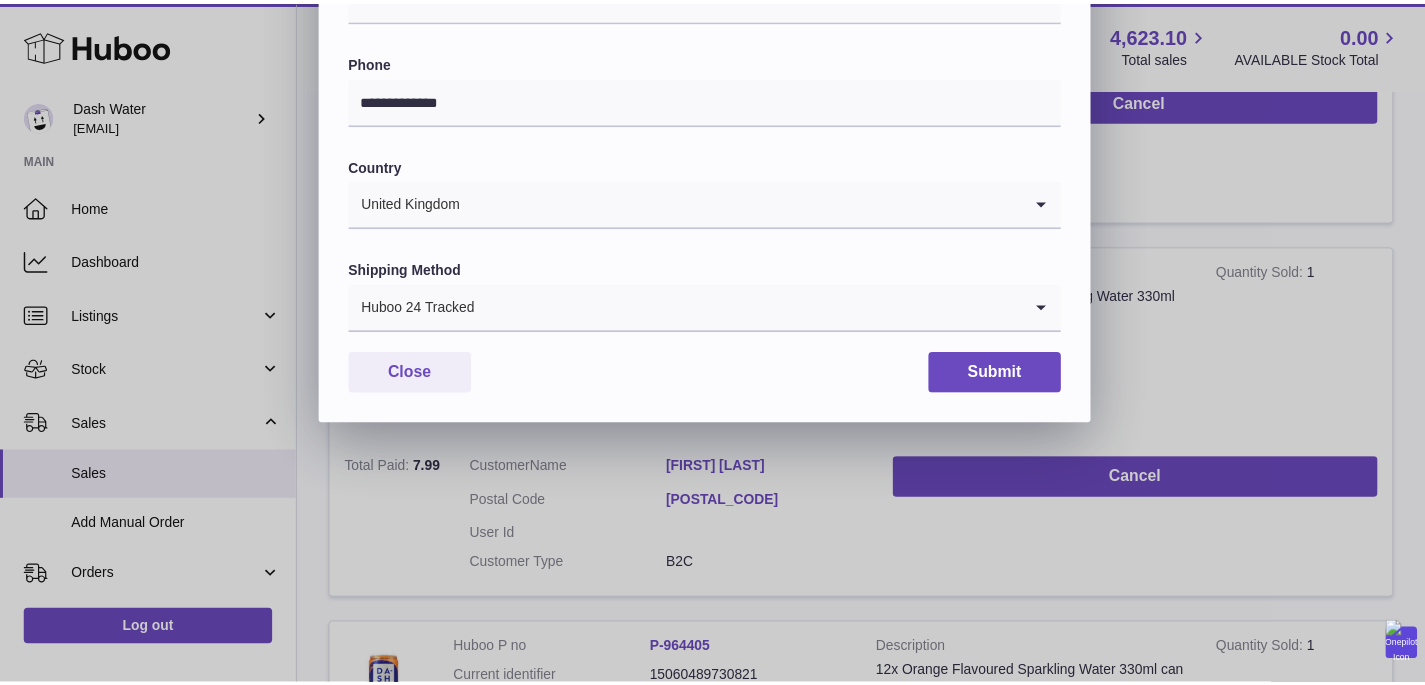 scroll, scrollTop: 575, scrollLeft: 0, axis: vertical 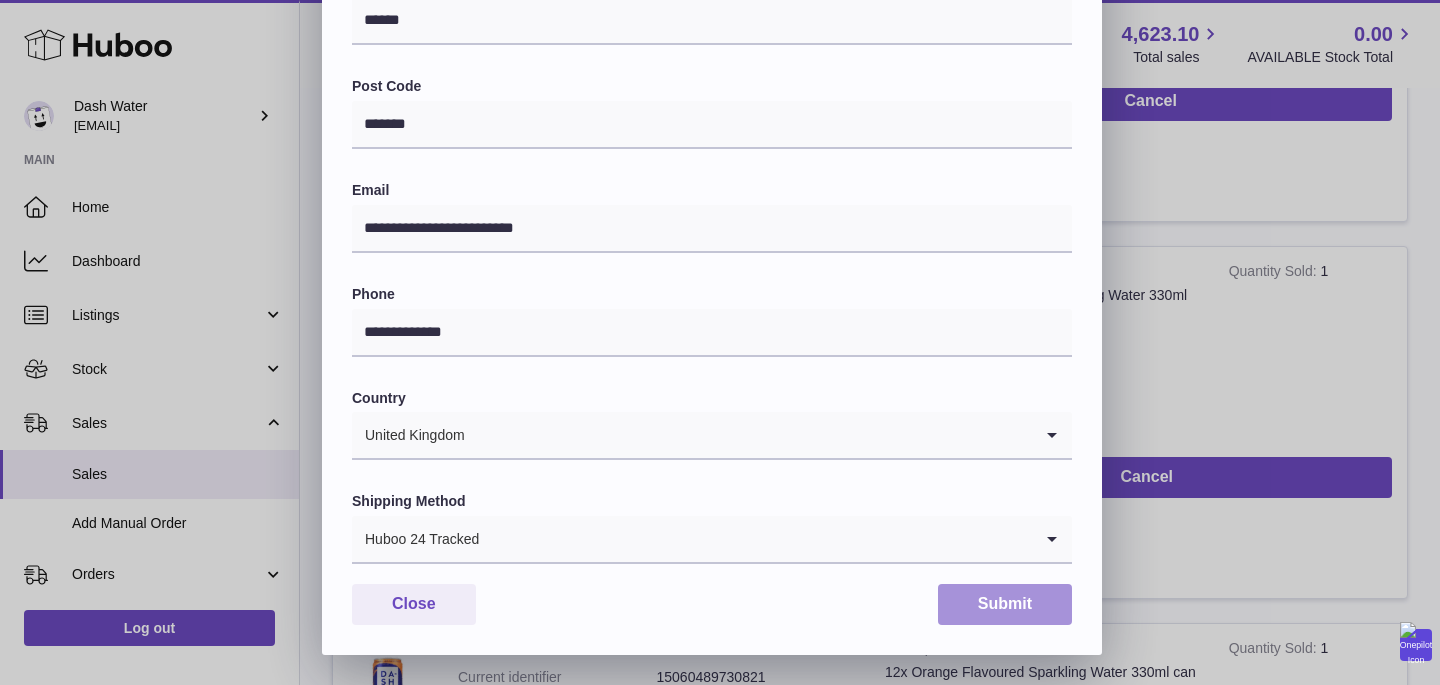 click on "Submit" at bounding box center (1005, 604) 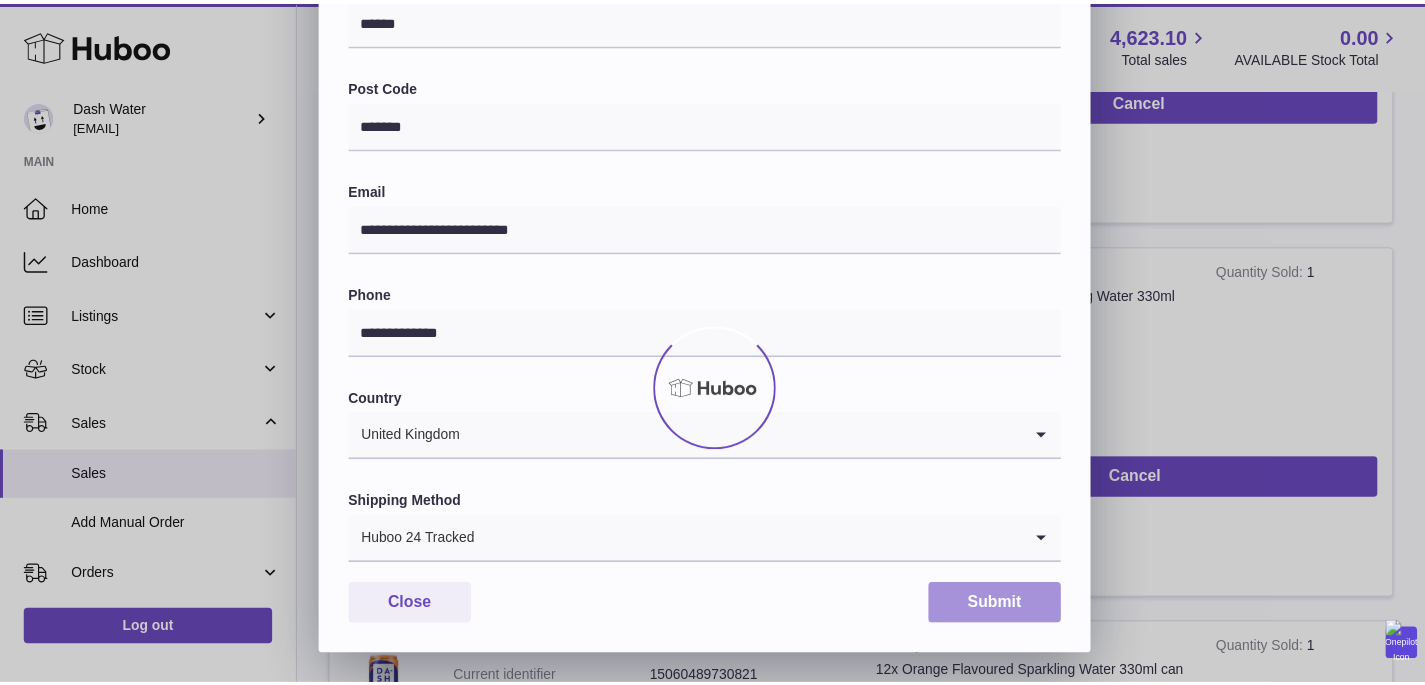 scroll, scrollTop: 0, scrollLeft: 0, axis: both 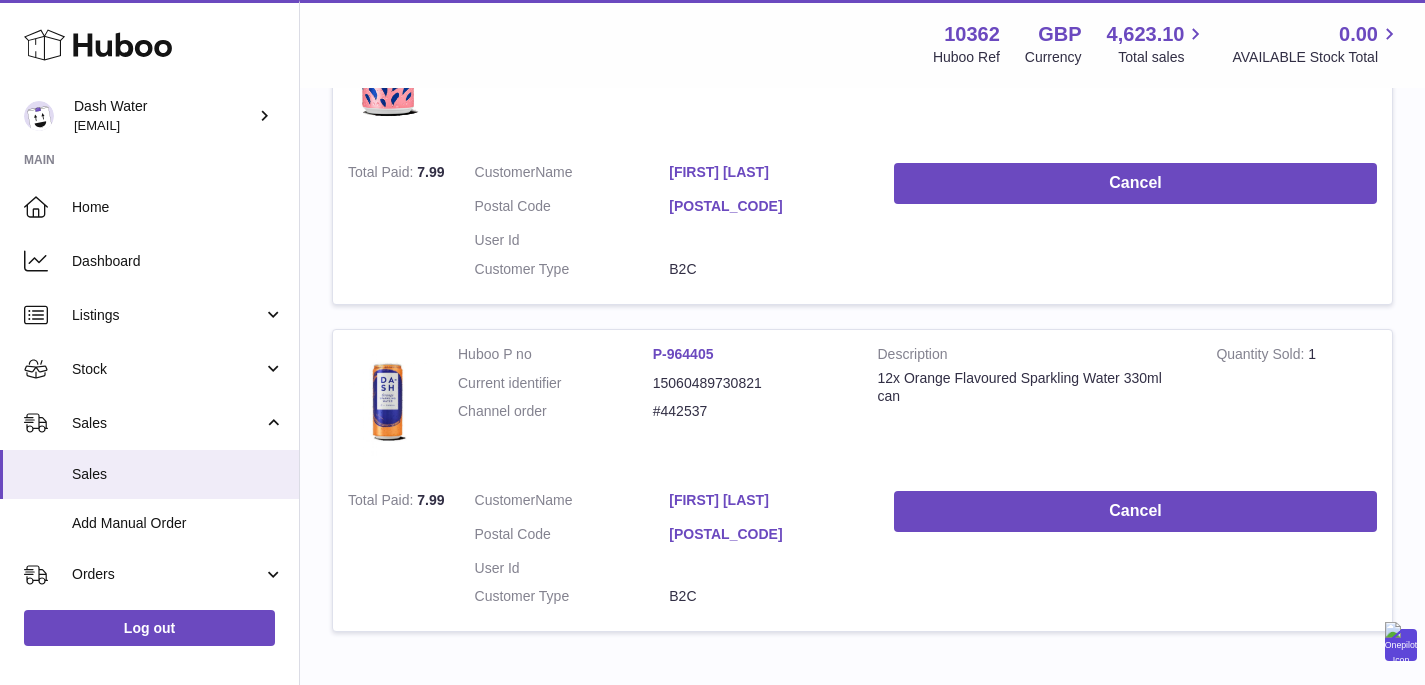 click on "SW15 6TS" at bounding box center (766, 534) 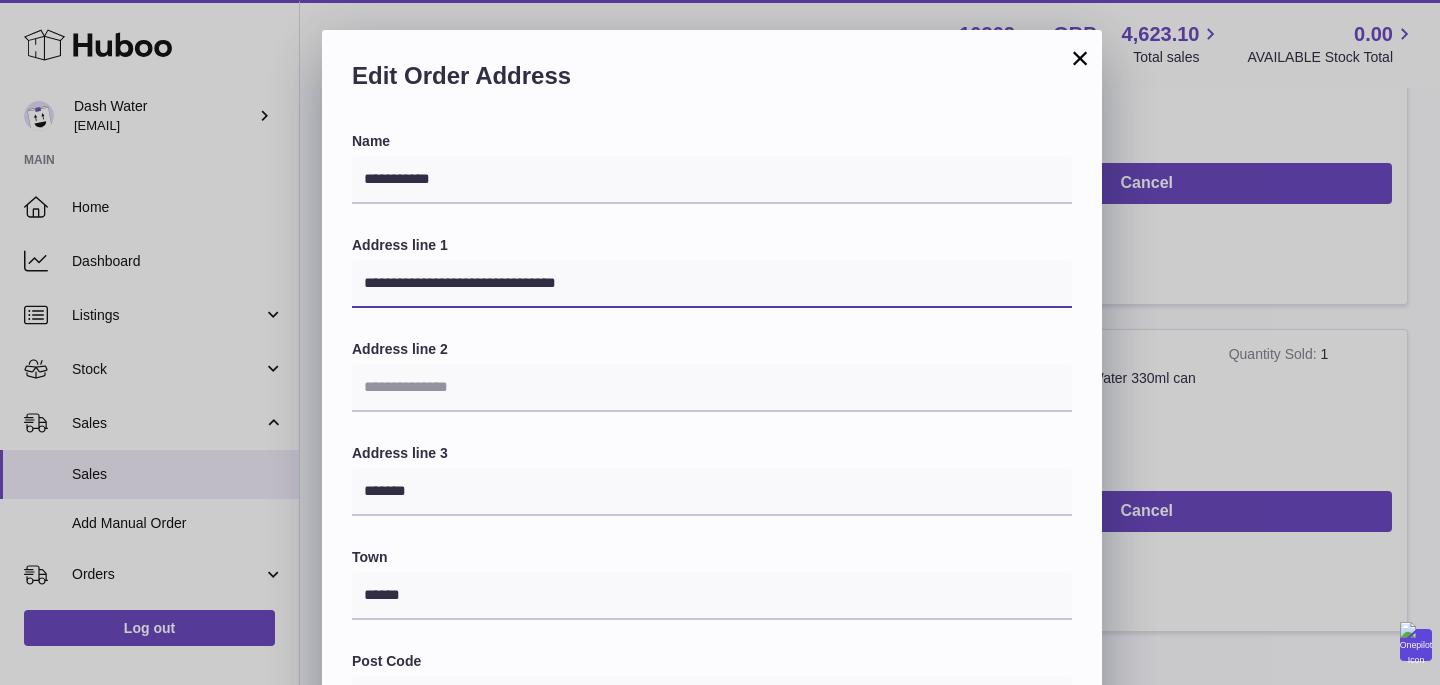 click on "**********" at bounding box center (712, 284) 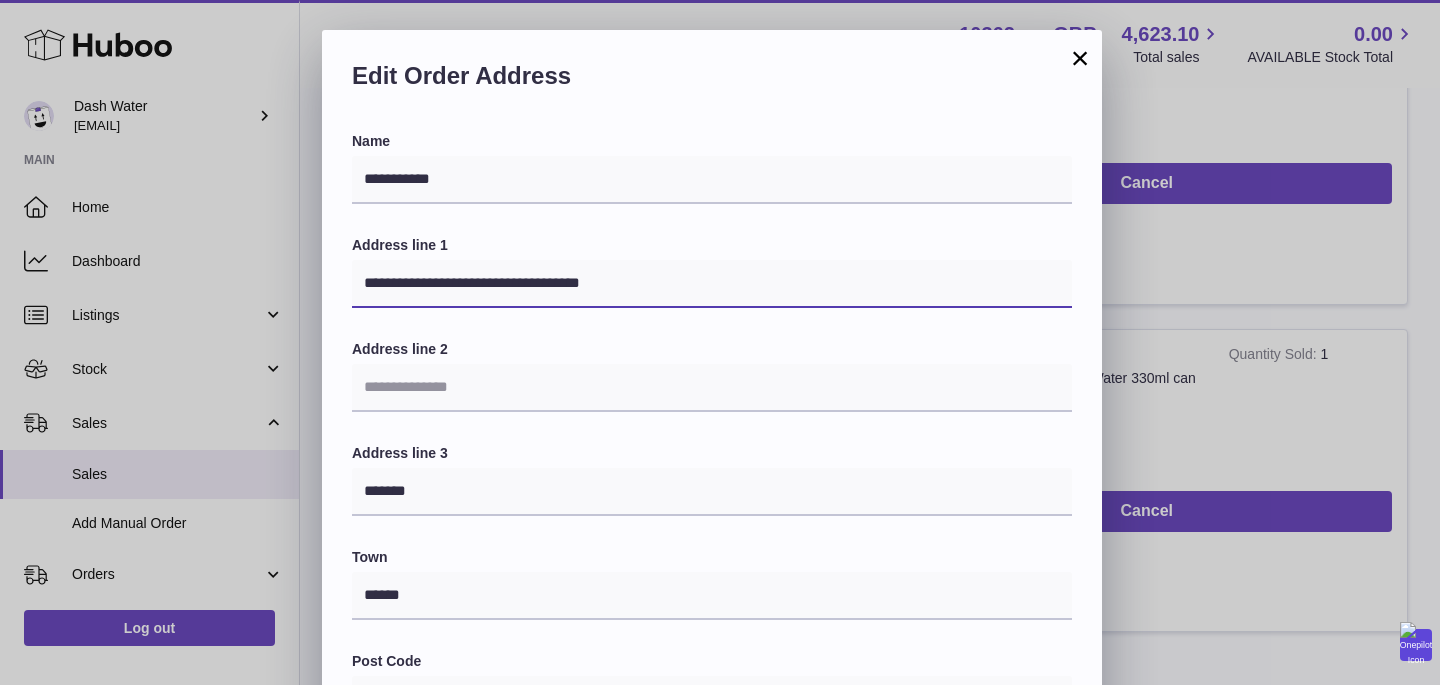 type on "**********" 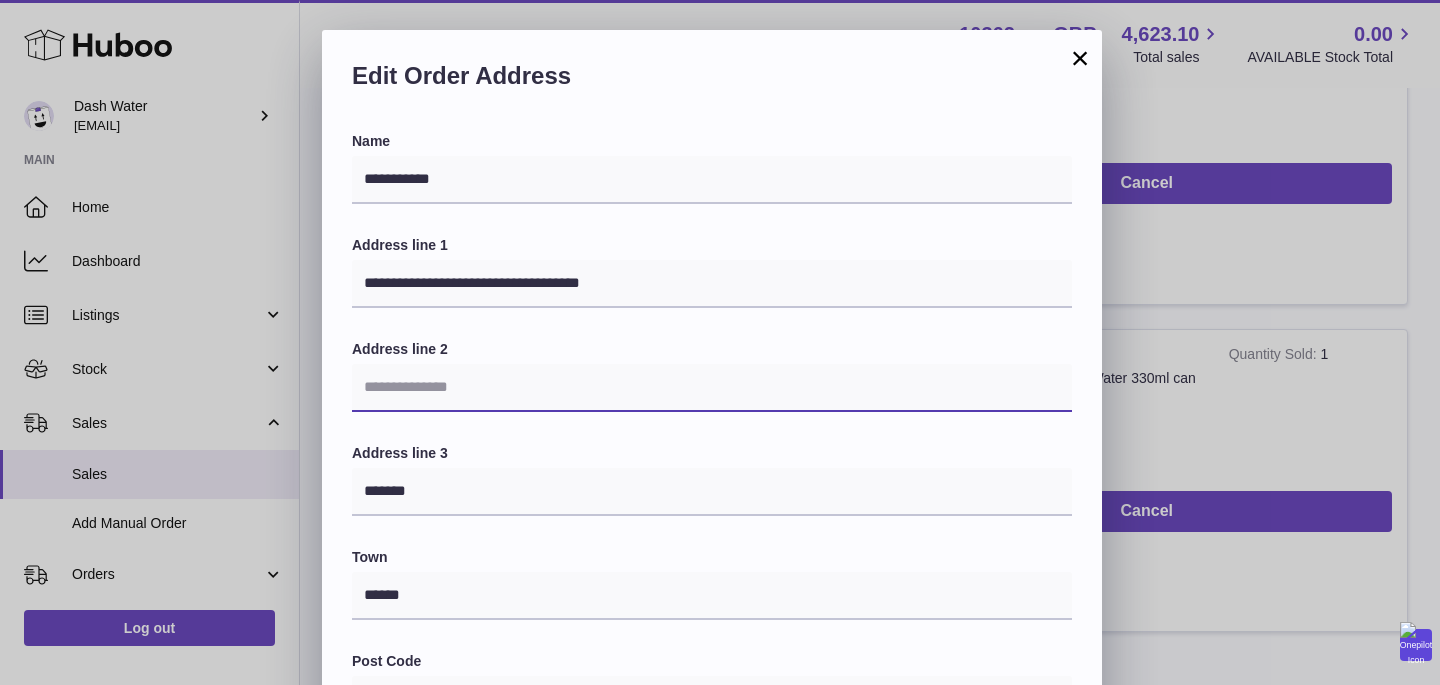 click at bounding box center [712, 388] 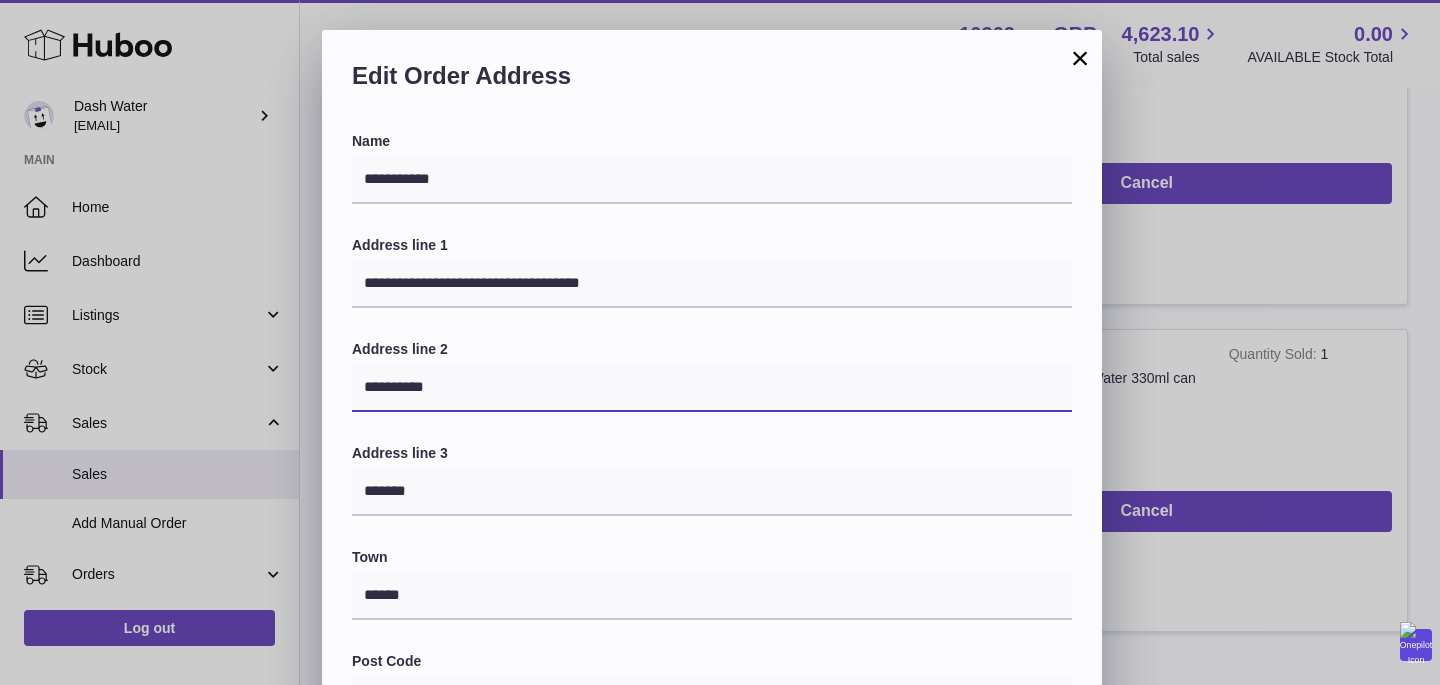 scroll, scrollTop: 69, scrollLeft: 0, axis: vertical 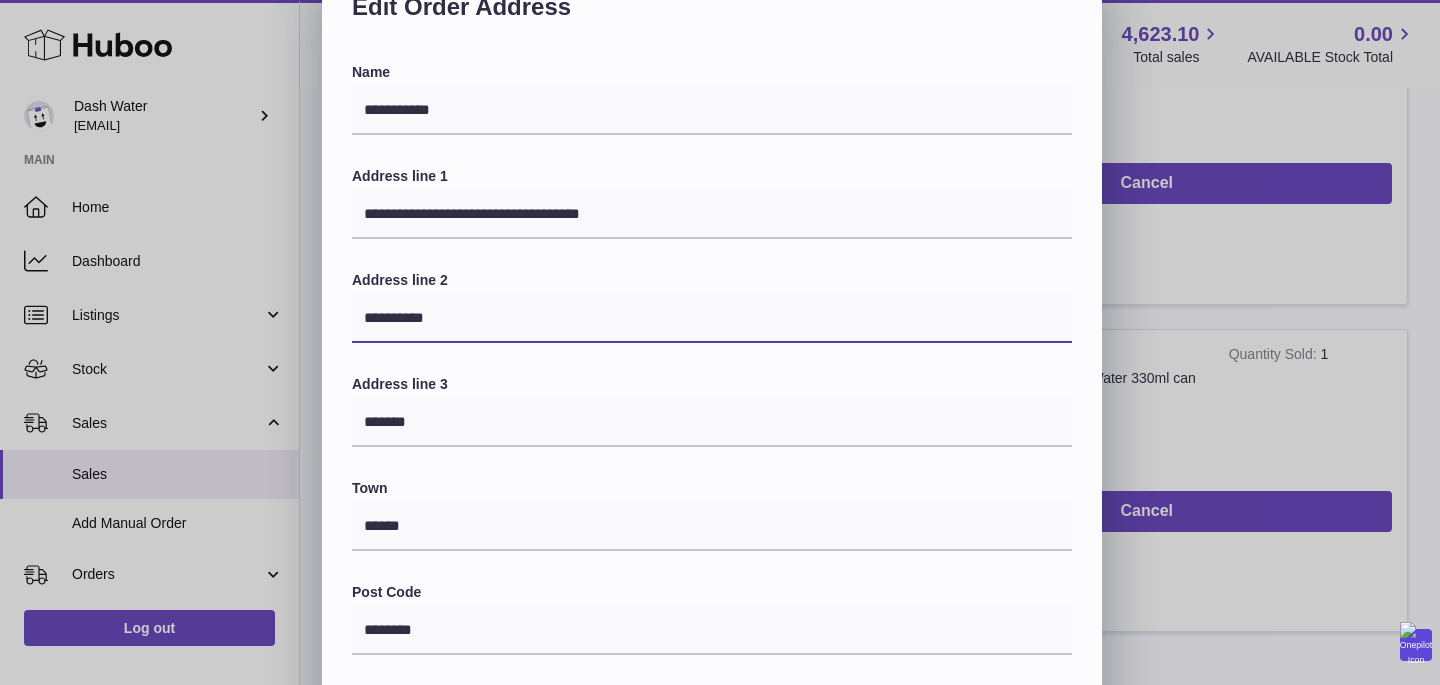 type on "**********" 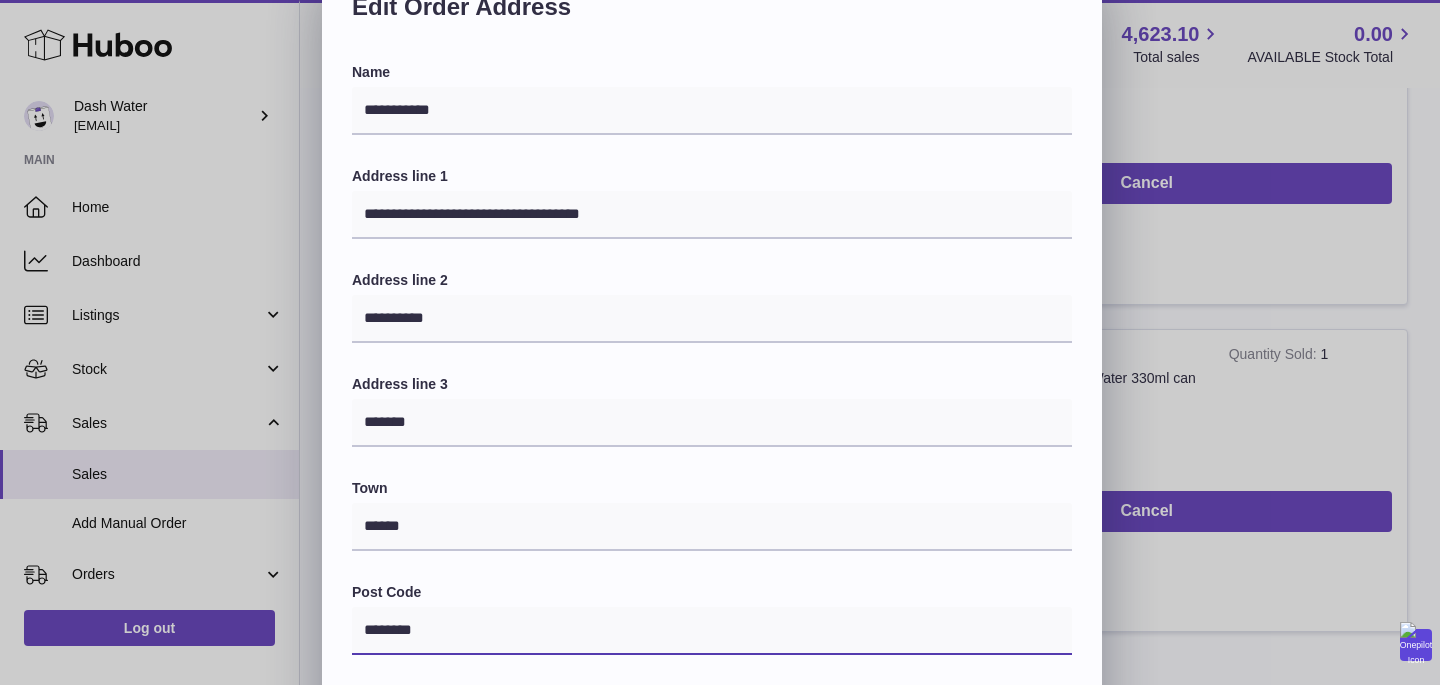 click on "********" at bounding box center [712, 631] 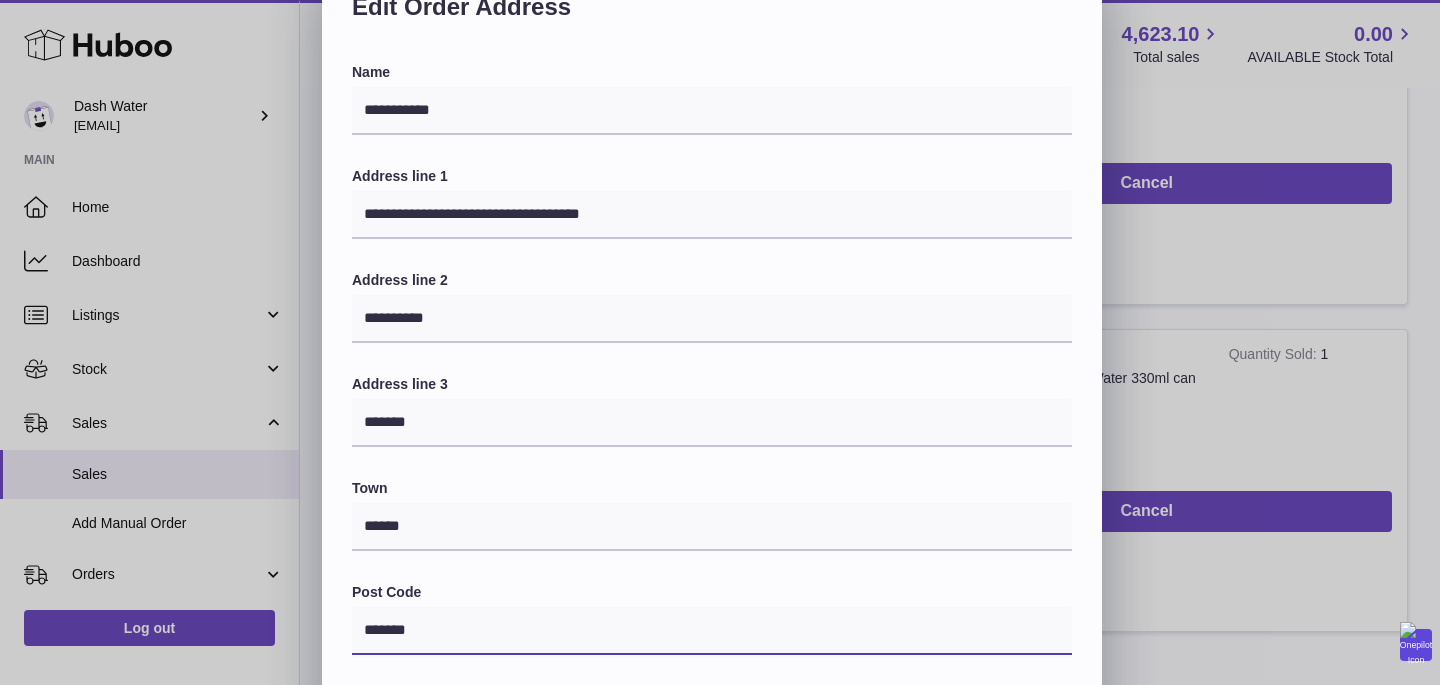 type on "*******" 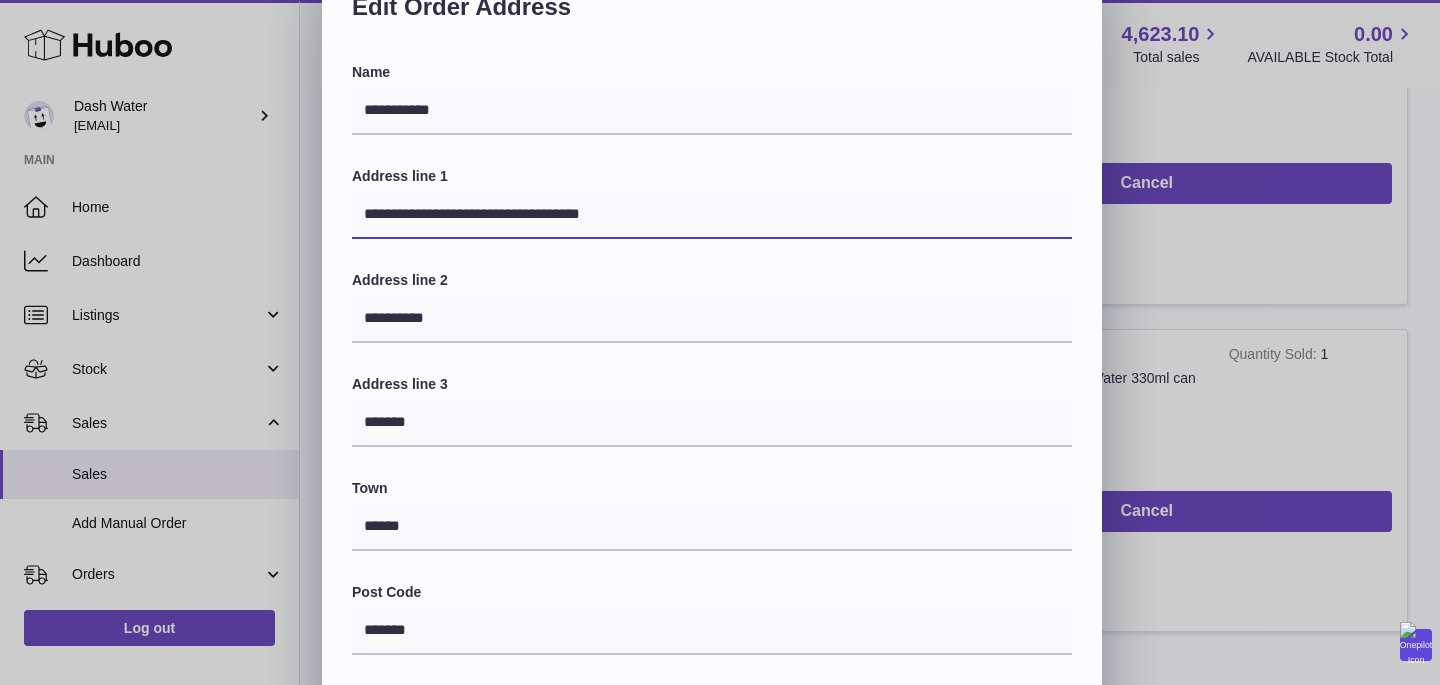 drag, startPoint x: 483, startPoint y: 215, endPoint x: 684, endPoint y: 212, distance: 201.02238 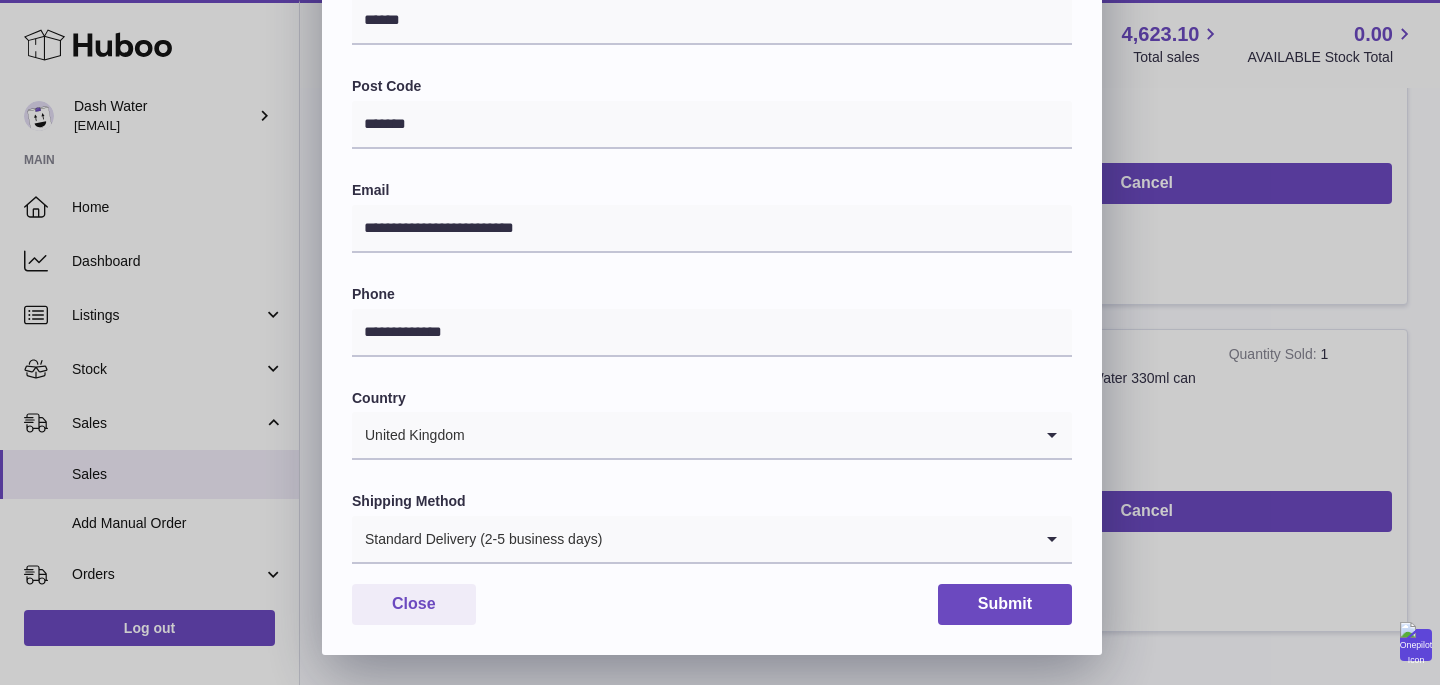 type on "**********" 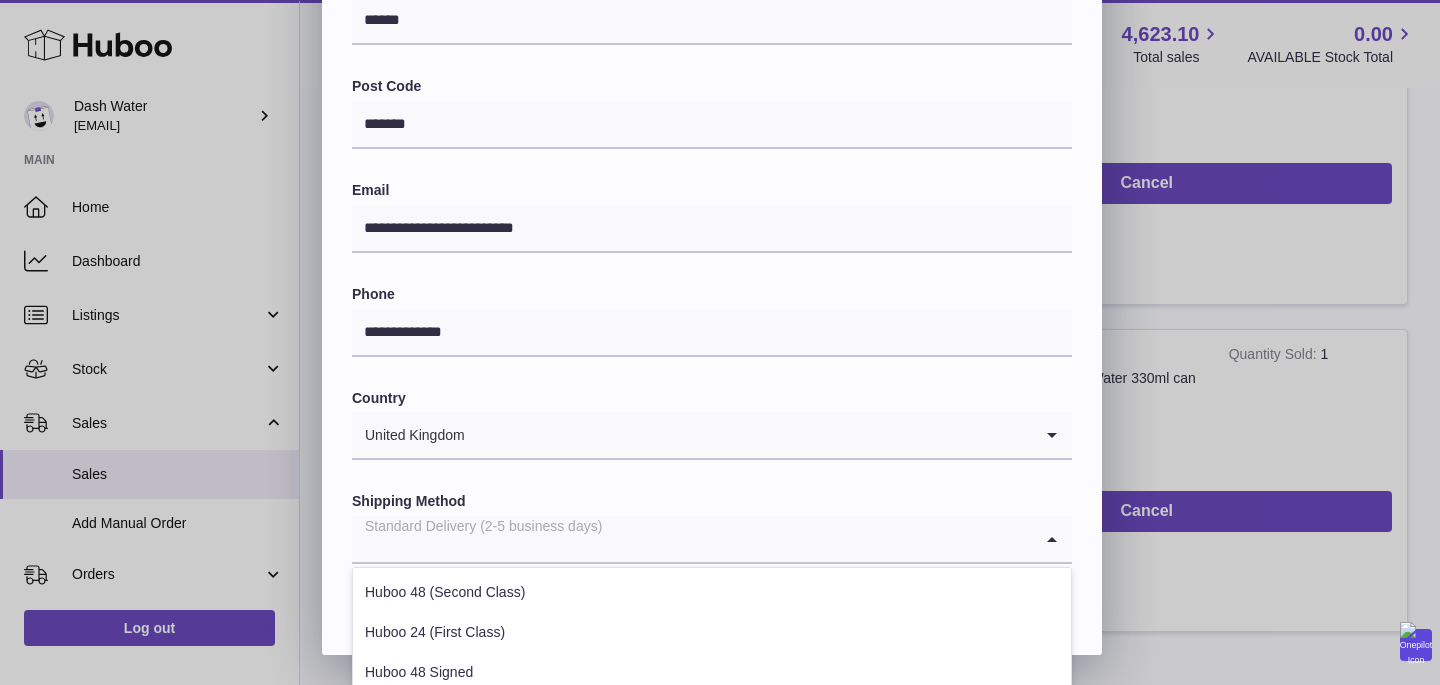click at bounding box center (692, 539) 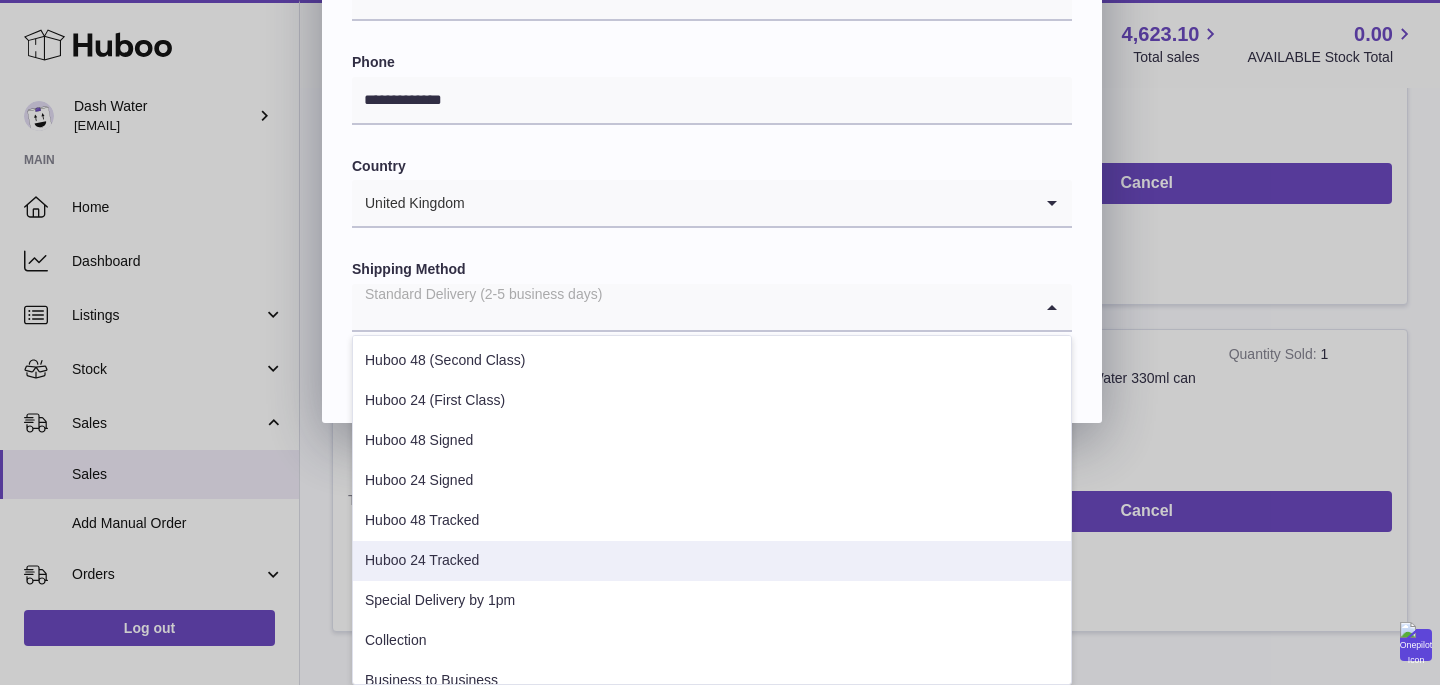click on "Huboo 24 Tracked" at bounding box center [712, 561] 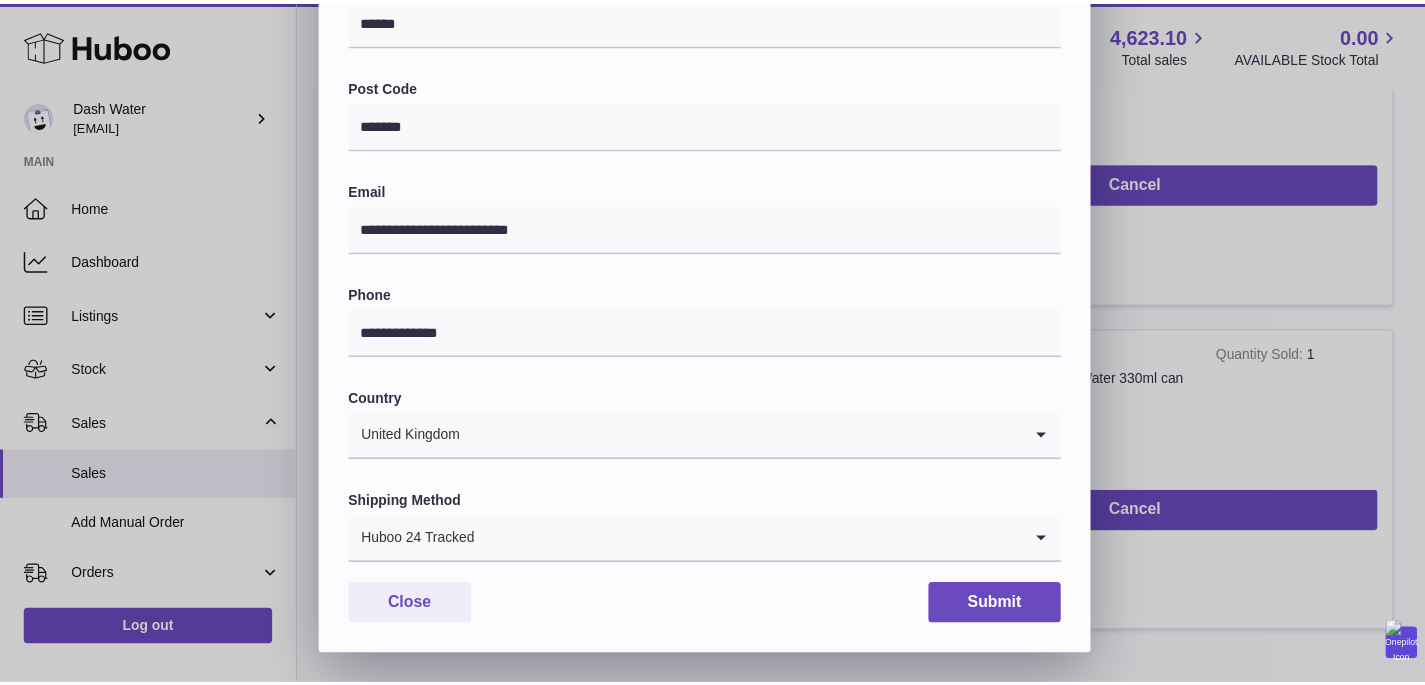scroll, scrollTop: 575, scrollLeft: 0, axis: vertical 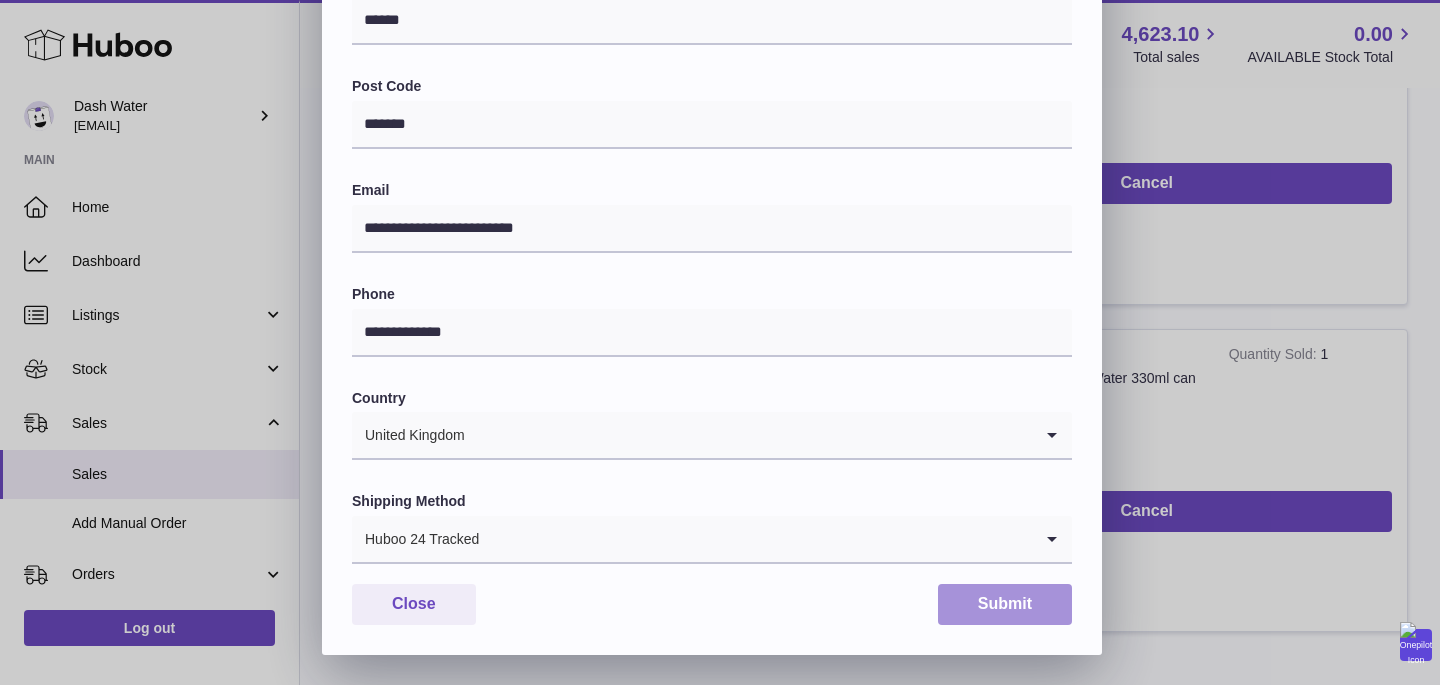 click on "Submit" at bounding box center [1005, 604] 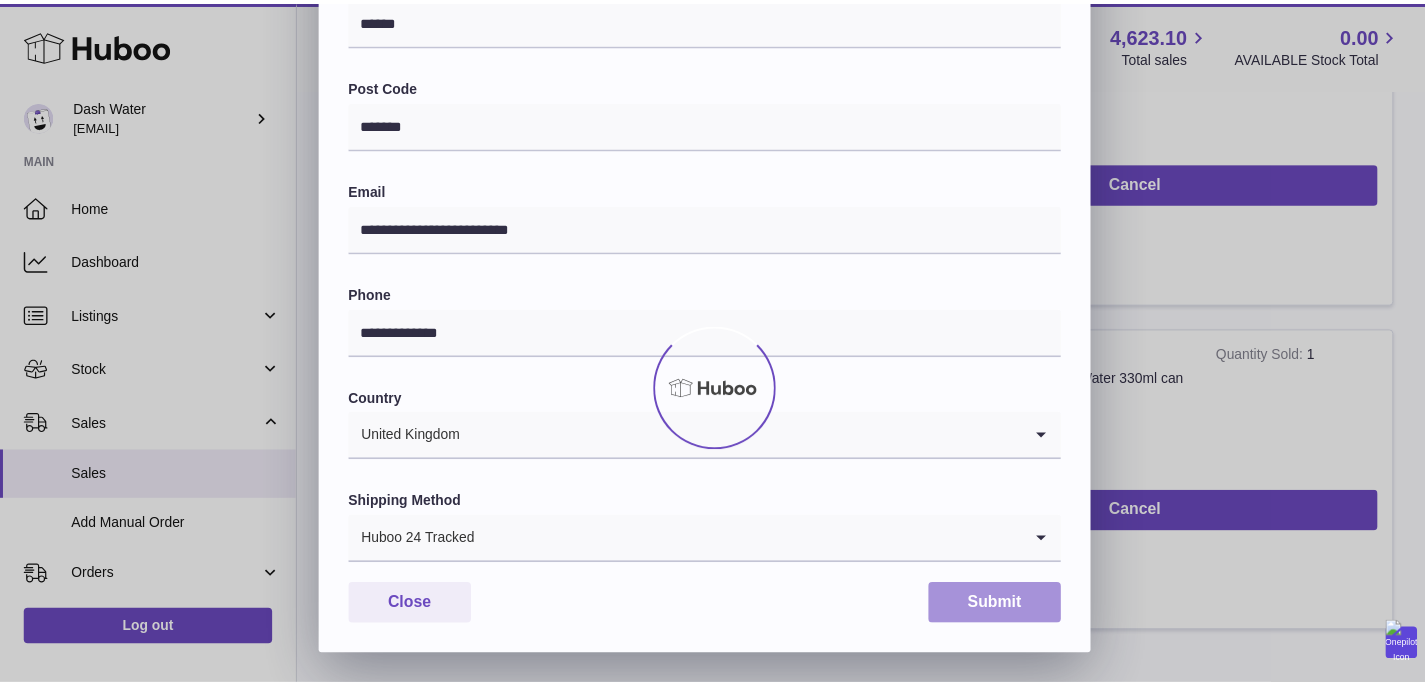 scroll, scrollTop: 0, scrollLeft: 0, axis: both 